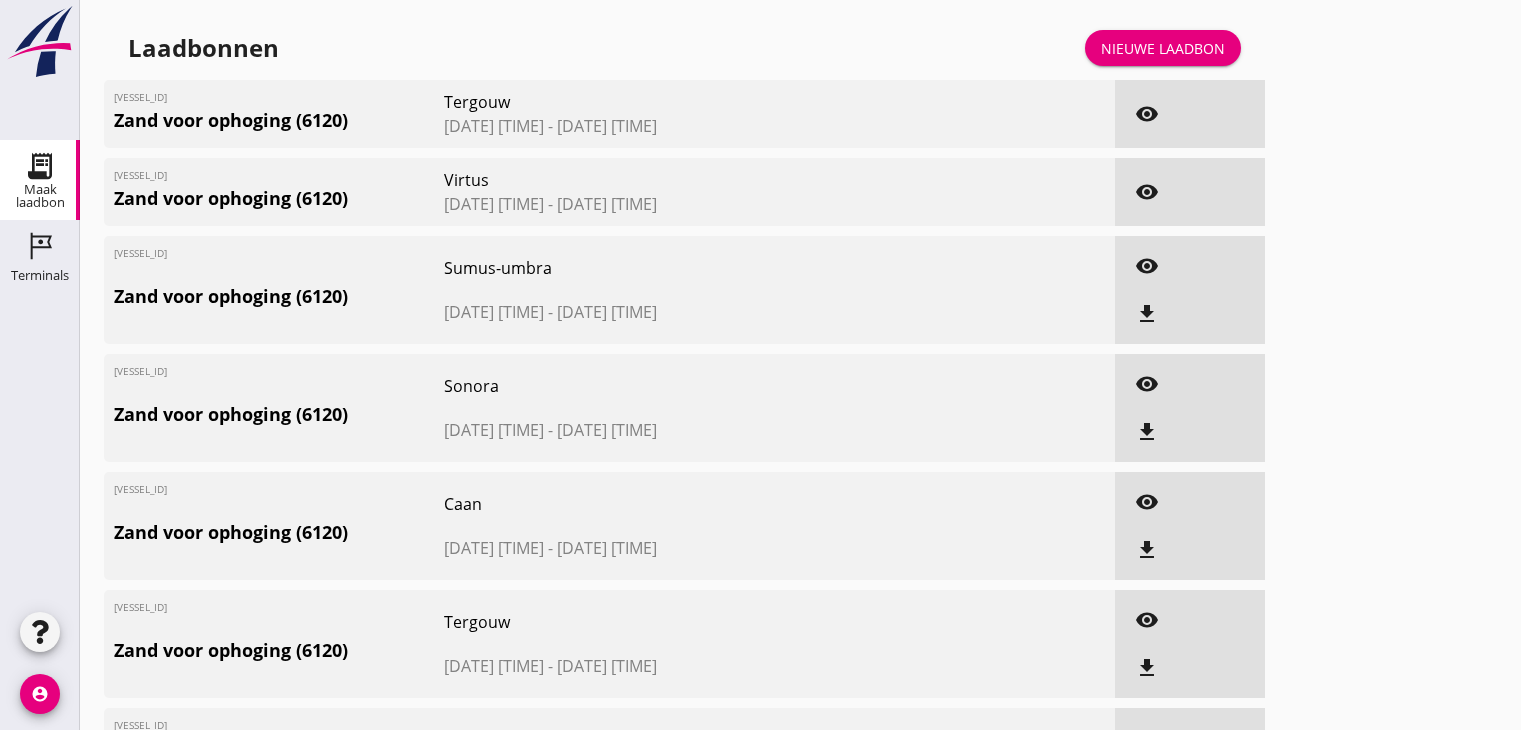 scroll, scrollTop: 0, scrollLeft: 0, axis: both 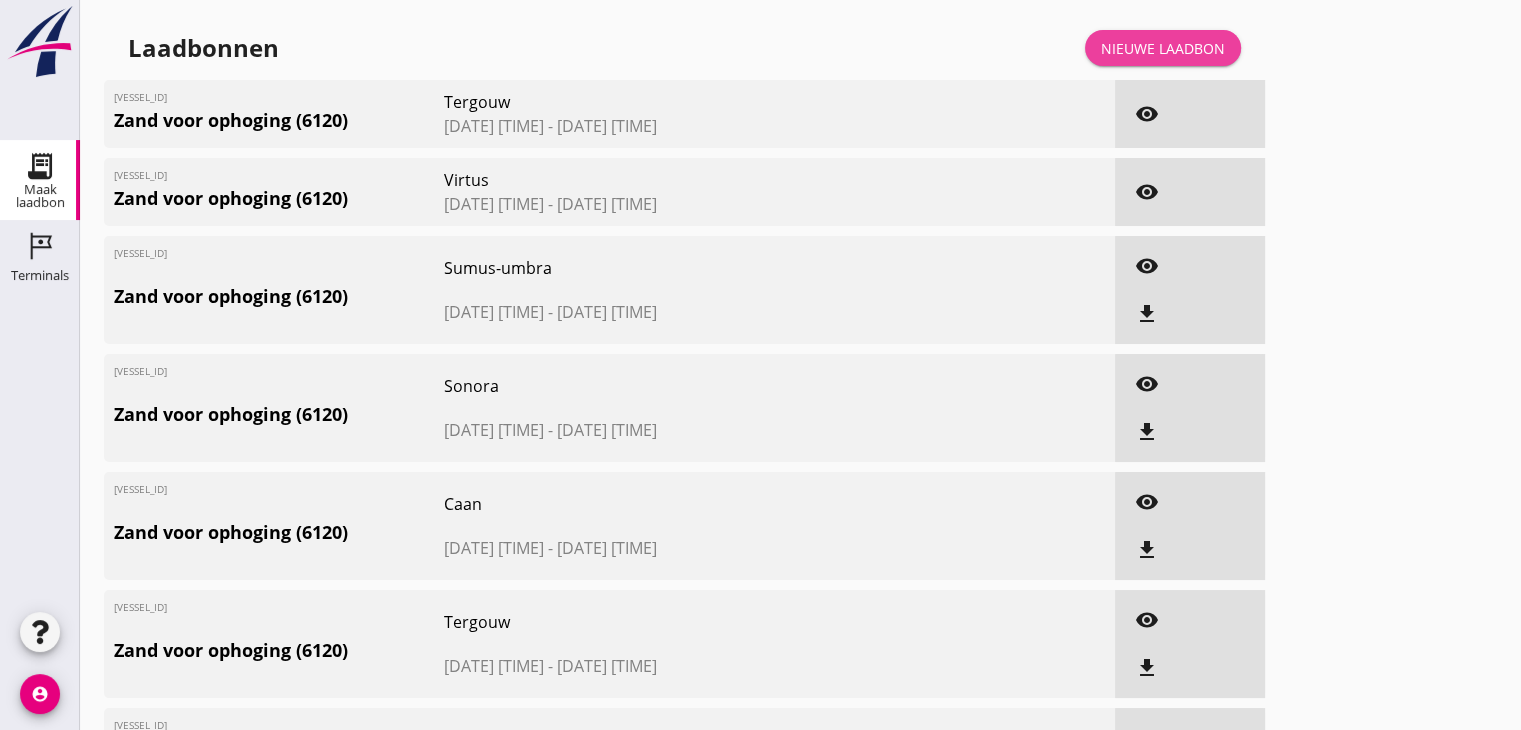 click on "Nieuwe laadbon" at bounding box center [1163, 48] 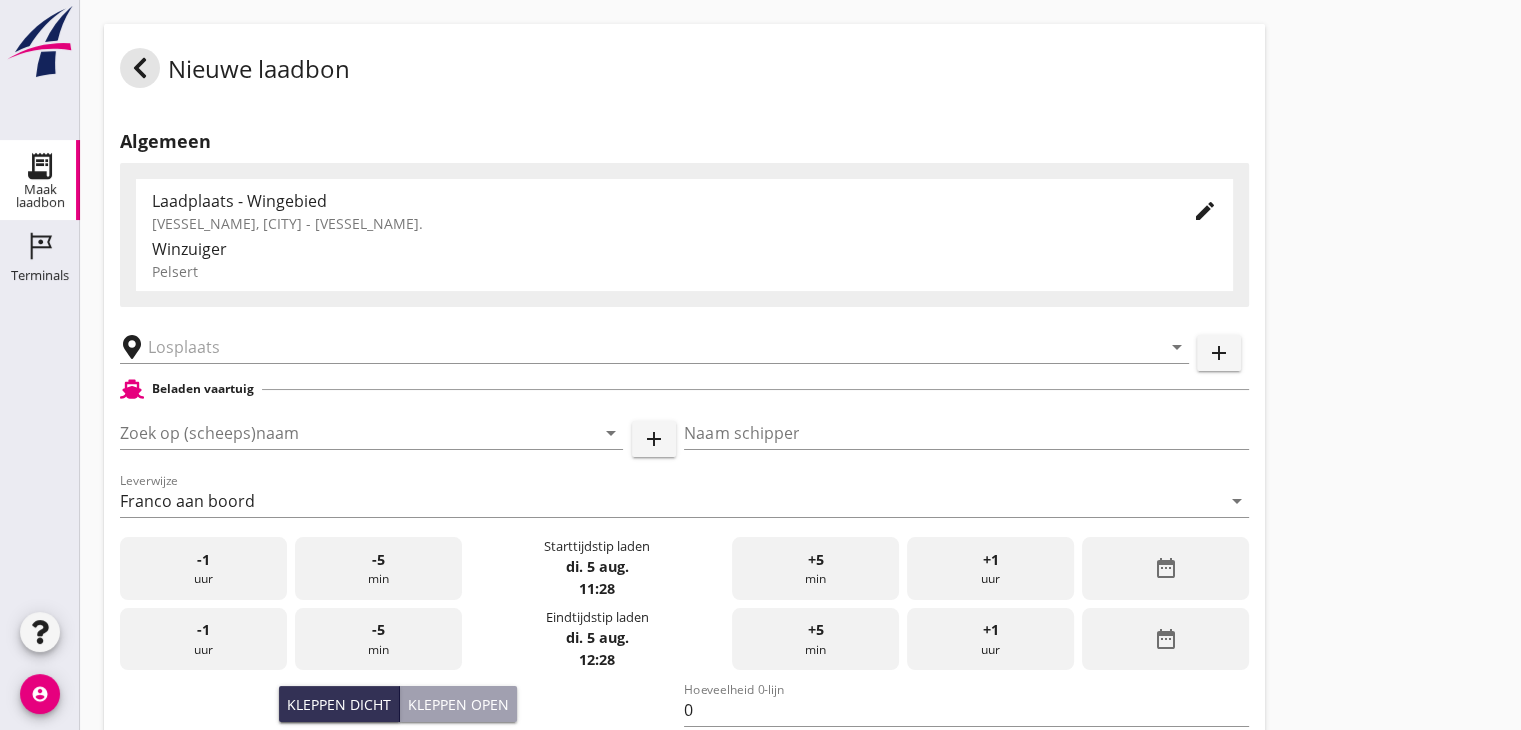 click on "[VESSEL_NAME], [CITY] - [VESSEL_NAME]." at bounding box center [656, 223] 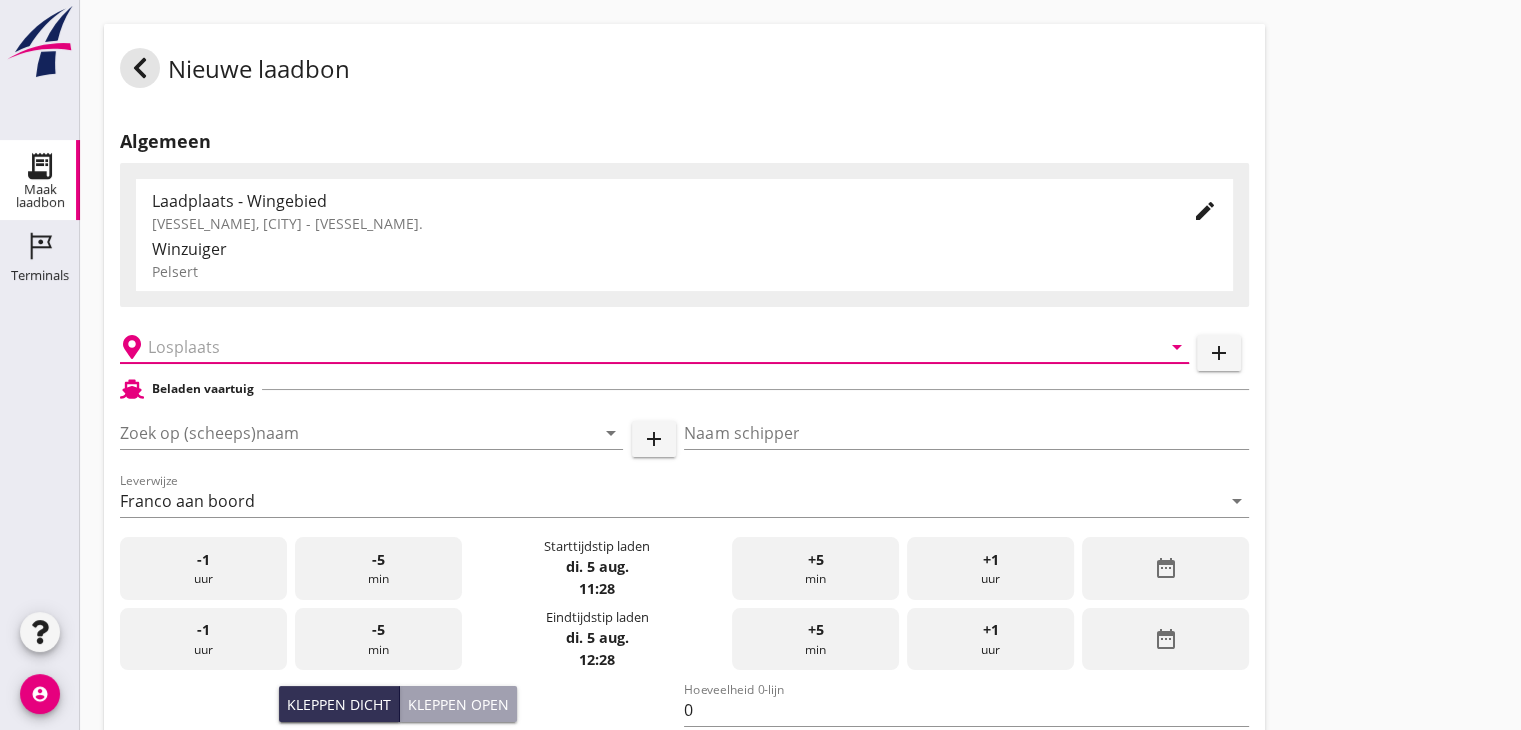 click at bounding box center [640, 347] 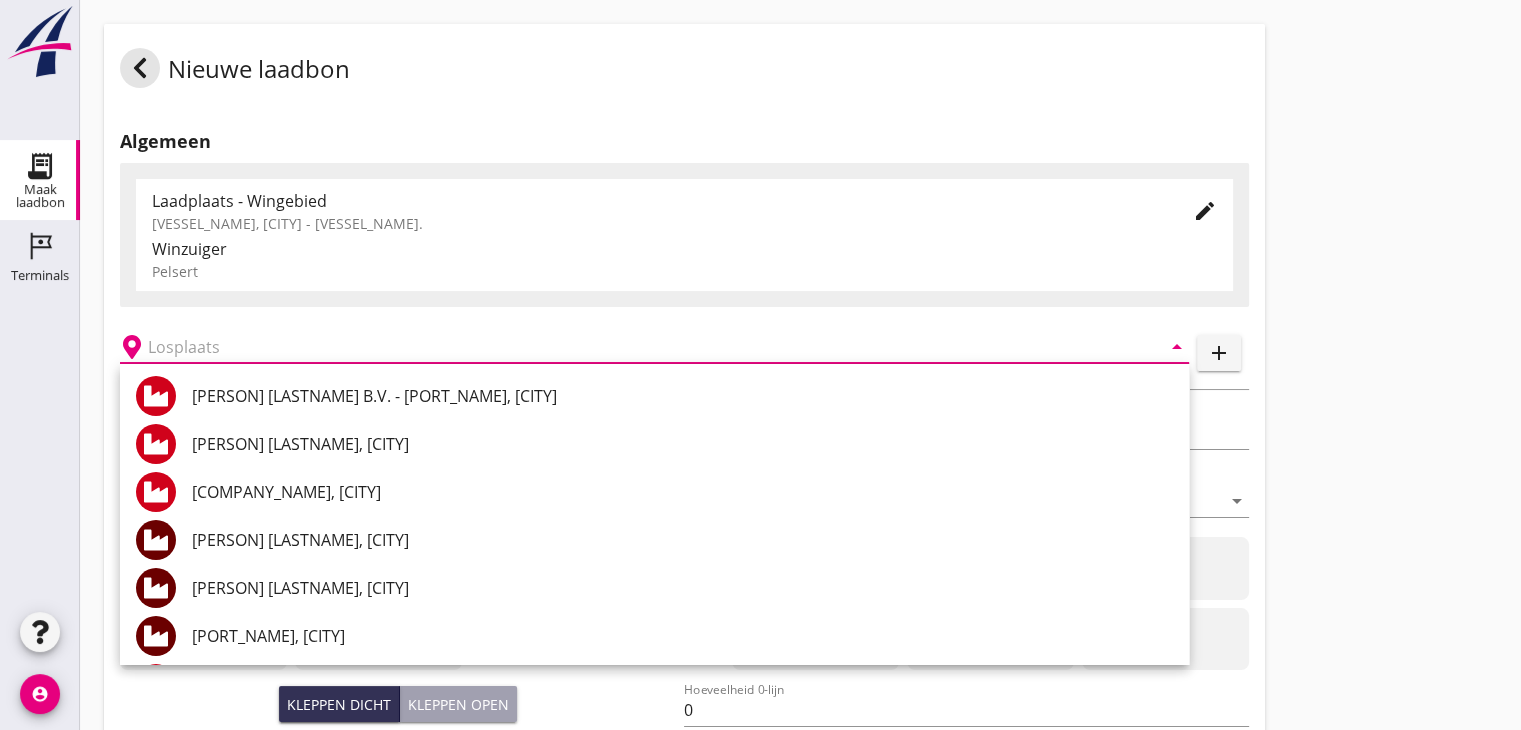 click on "[PERSON] [LASTNAME] B.V. - [PORT_NAME], [CITY]" at bounding box center (682, 396) 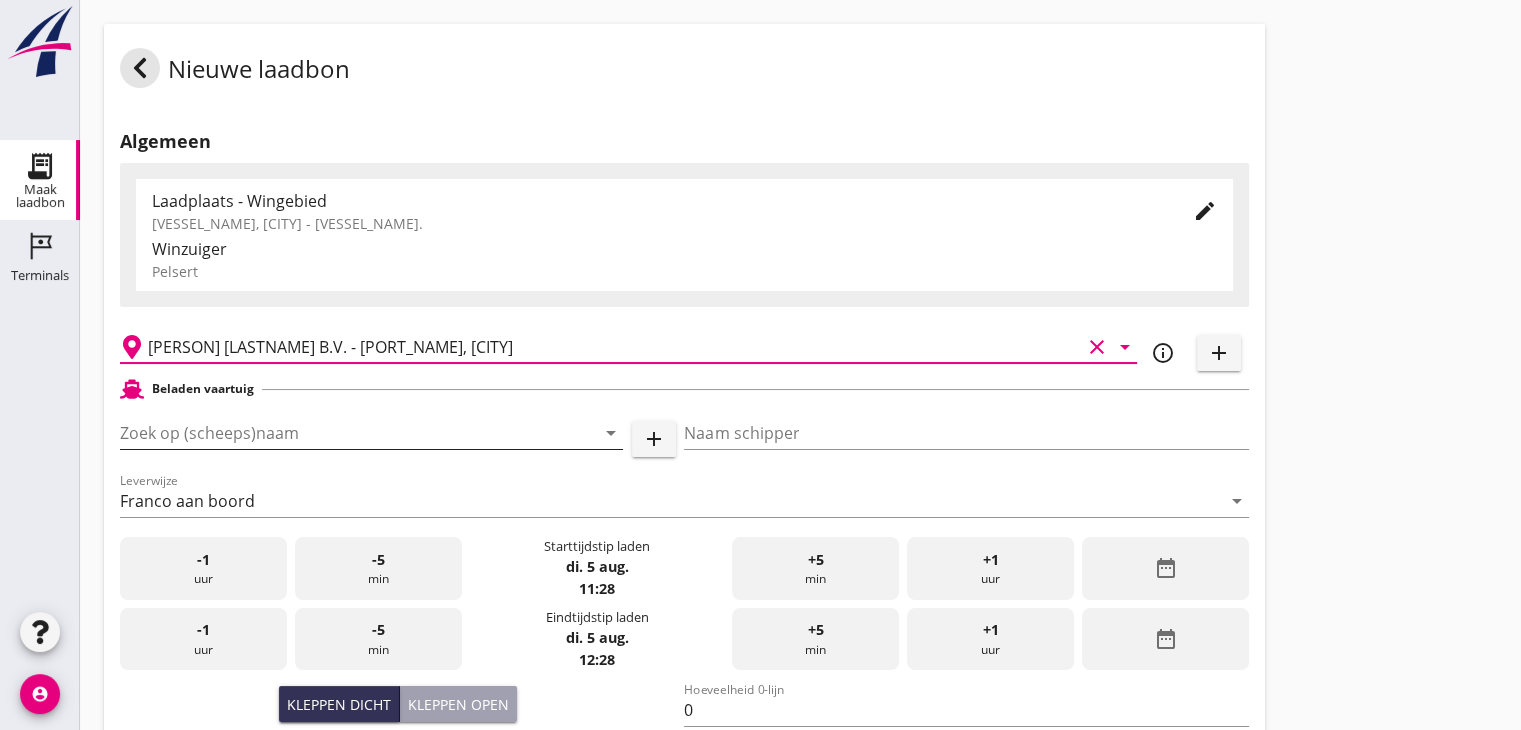 click at bounding box center (343, 433) 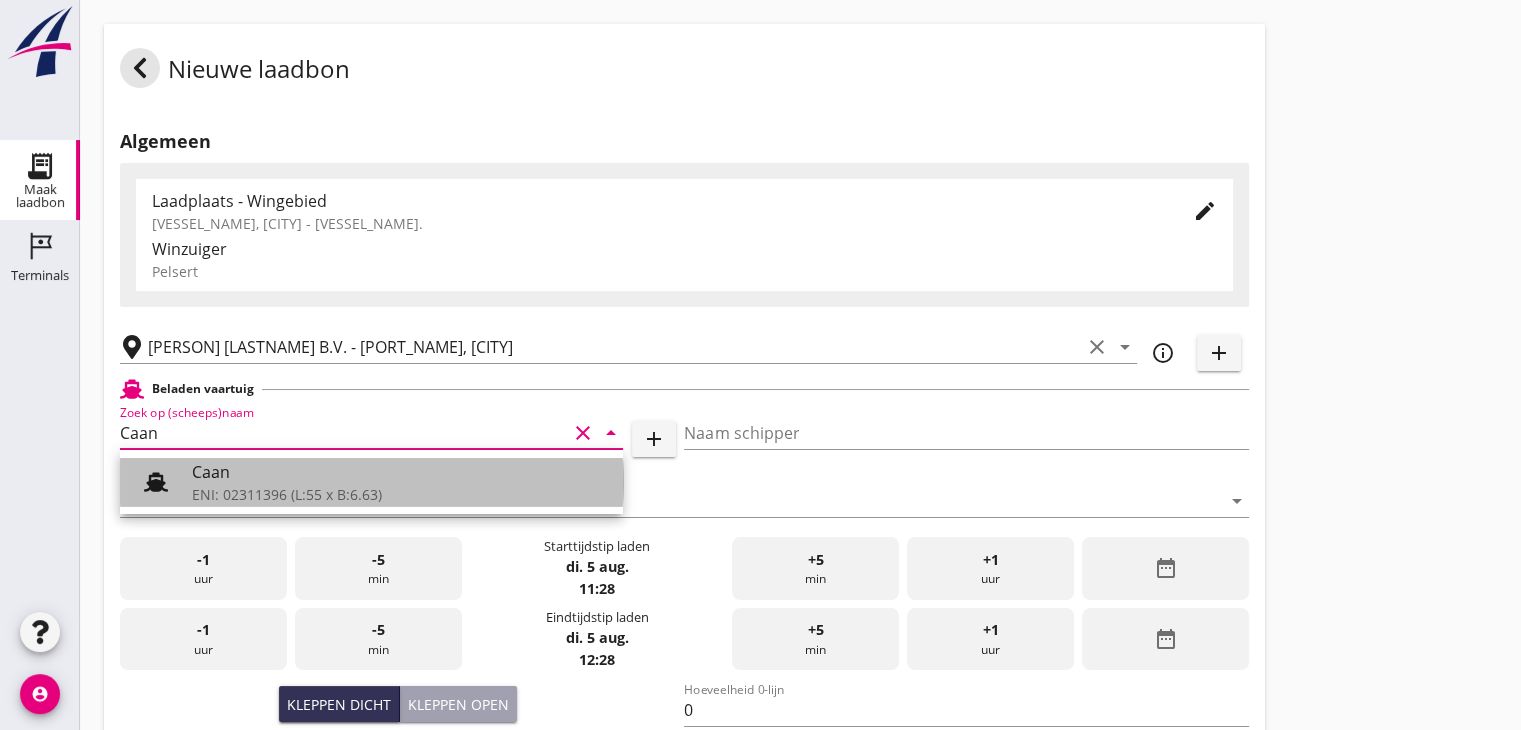 click on "ENI: 02311396 (L:55 x B:6.63)" at bounding box center (399, 494) 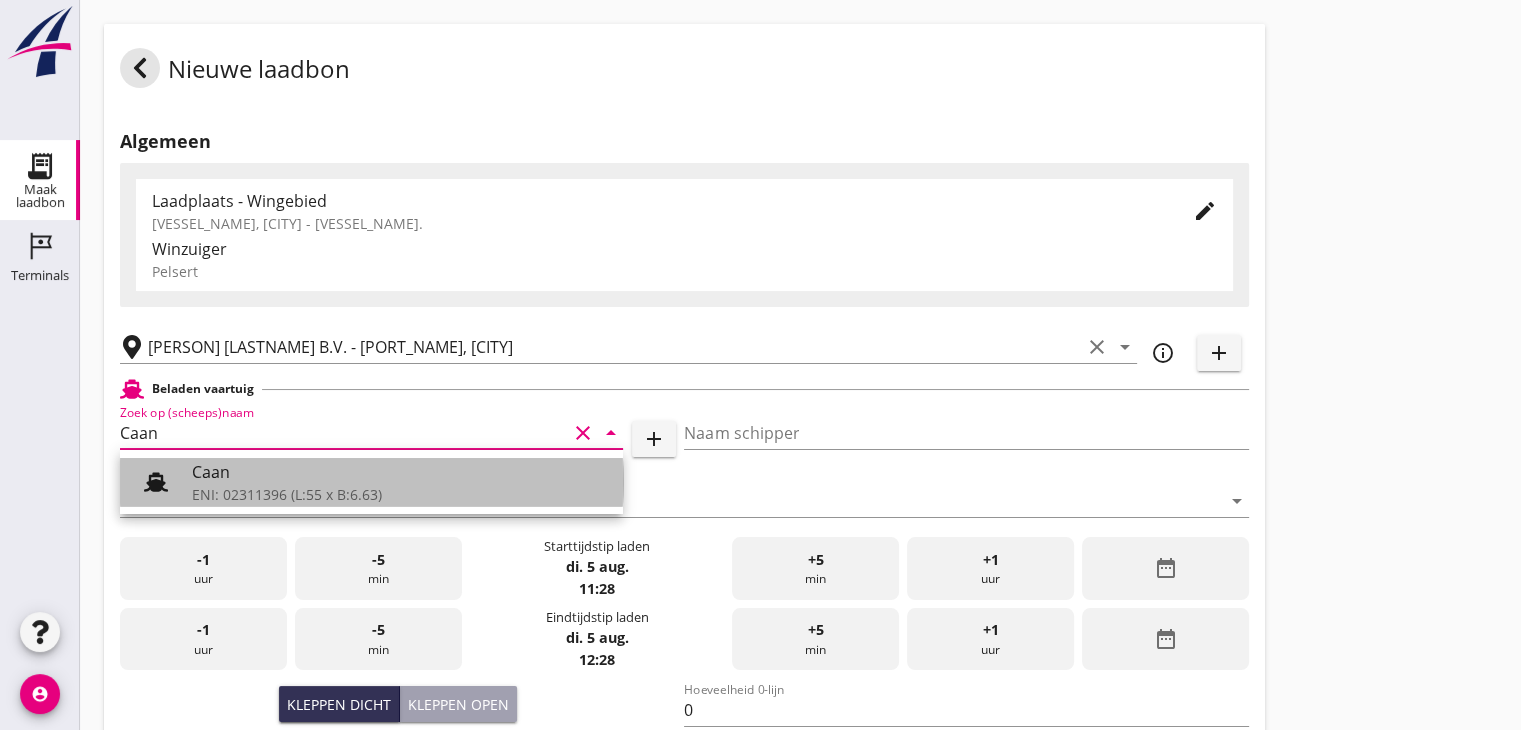 type on "[PERSON] [LASTNAME]" 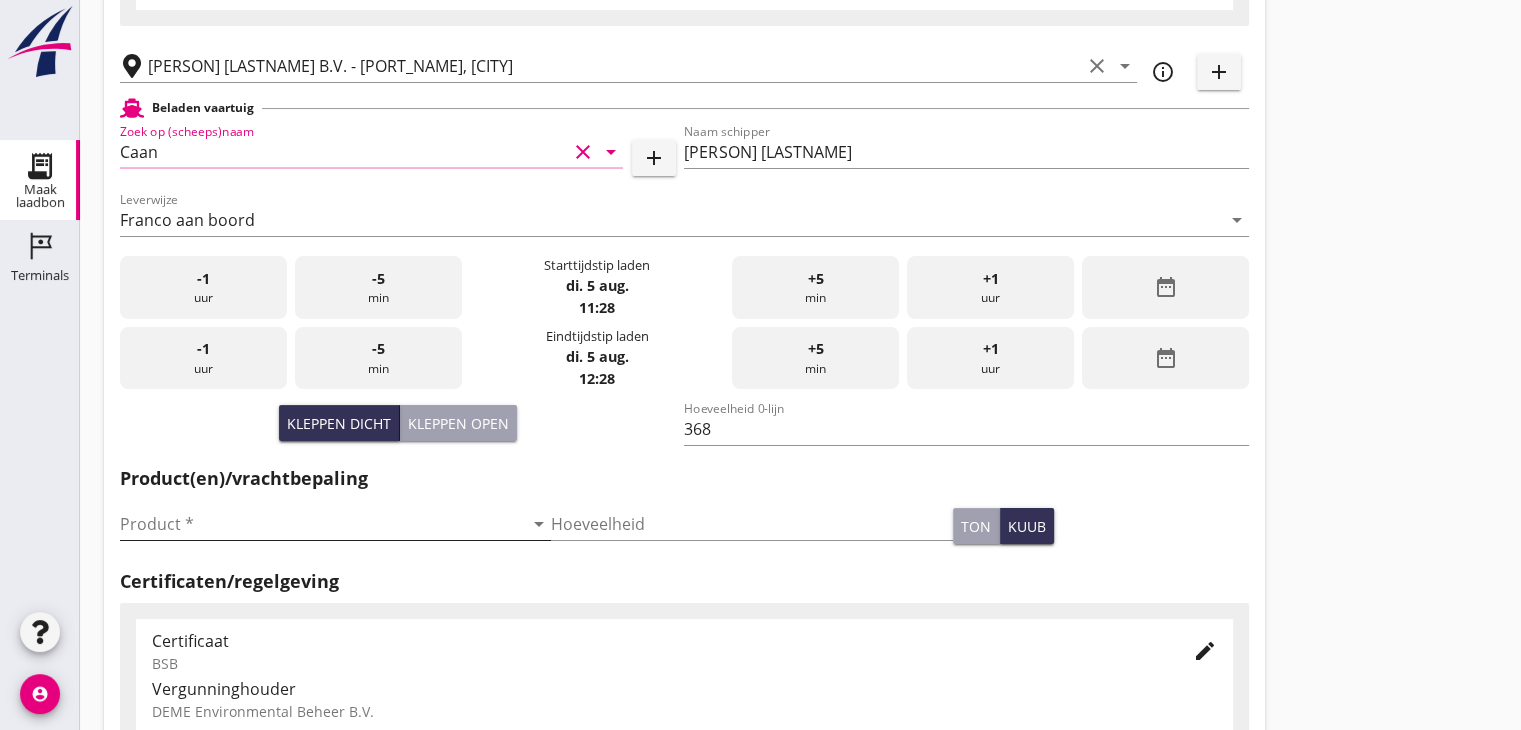 scroll, scrollTop: 400, scrollLeft: 0, axis: vertical 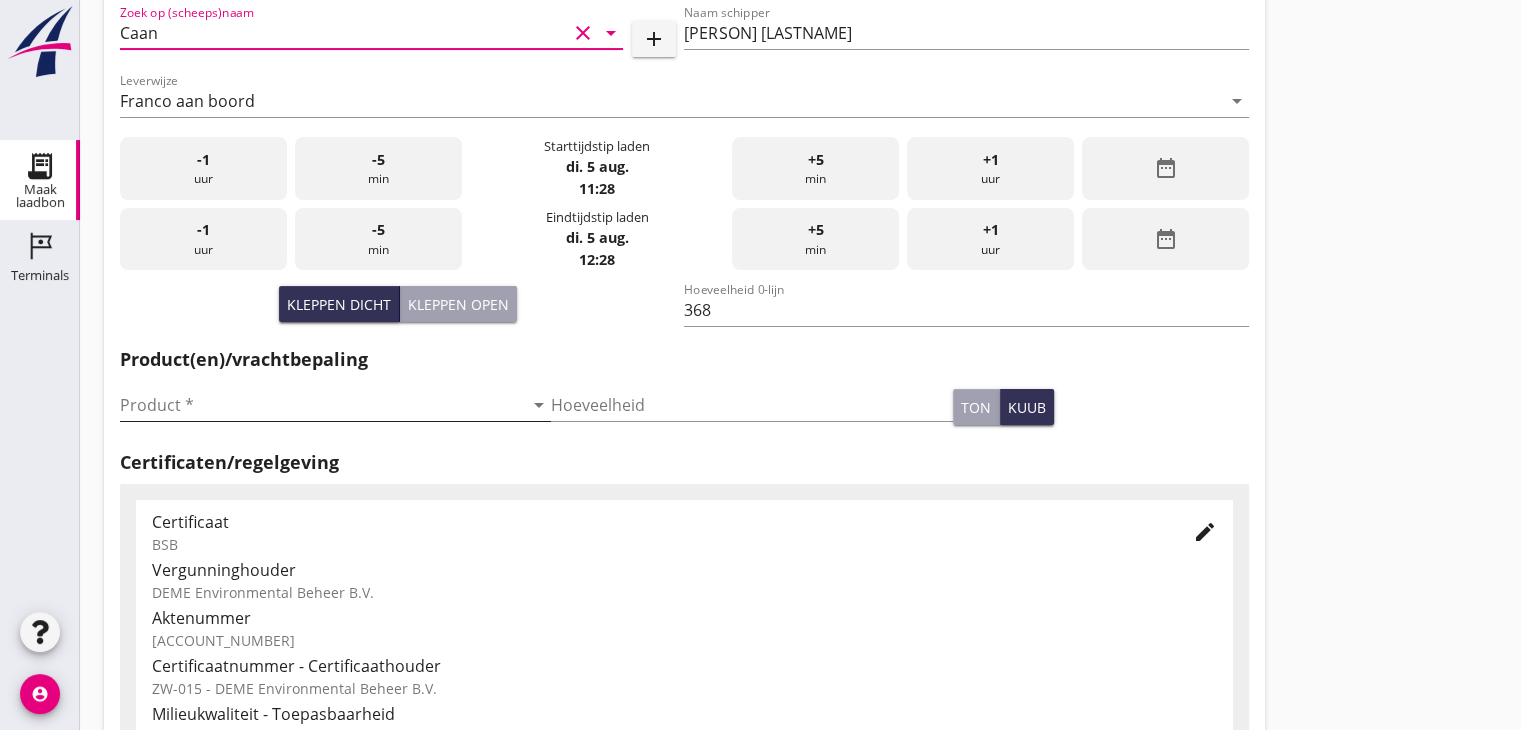 type on "Caan" 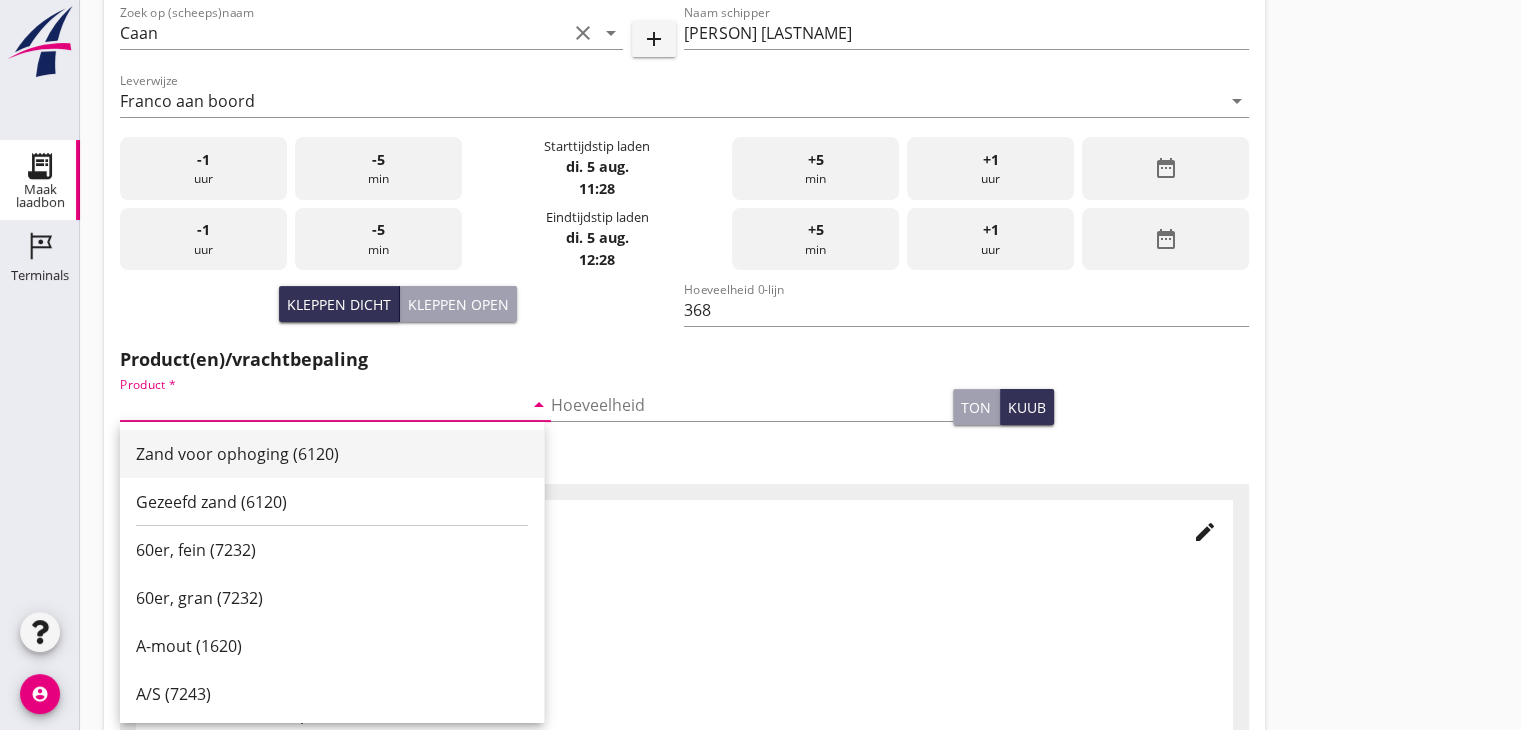 click on "Zand voor ophoging (6120)" at bounding box center (332, 454) 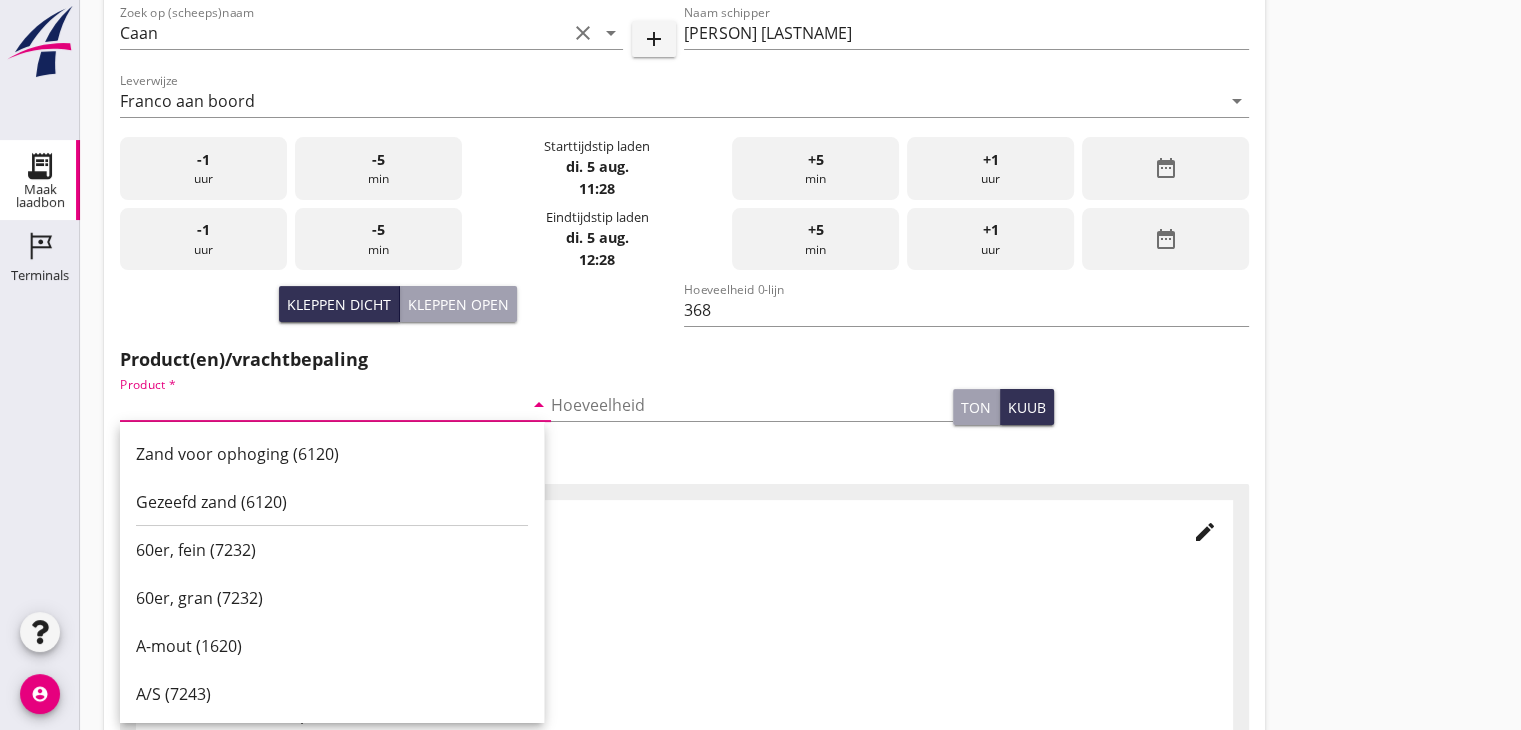 type on "Zand voor ophoging (6120)" 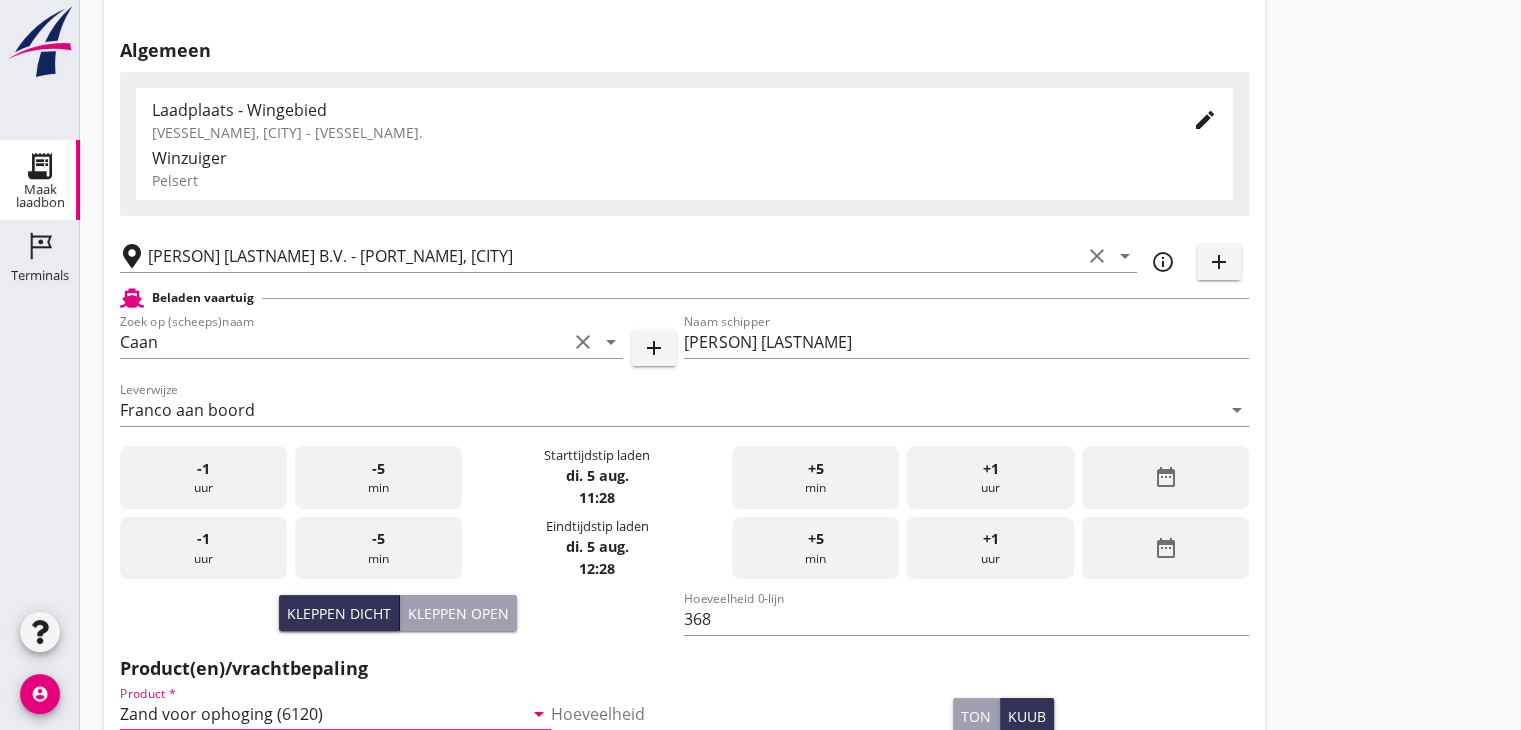 scroll, scrollTop: 0, scrollLeft: 0, axis: both 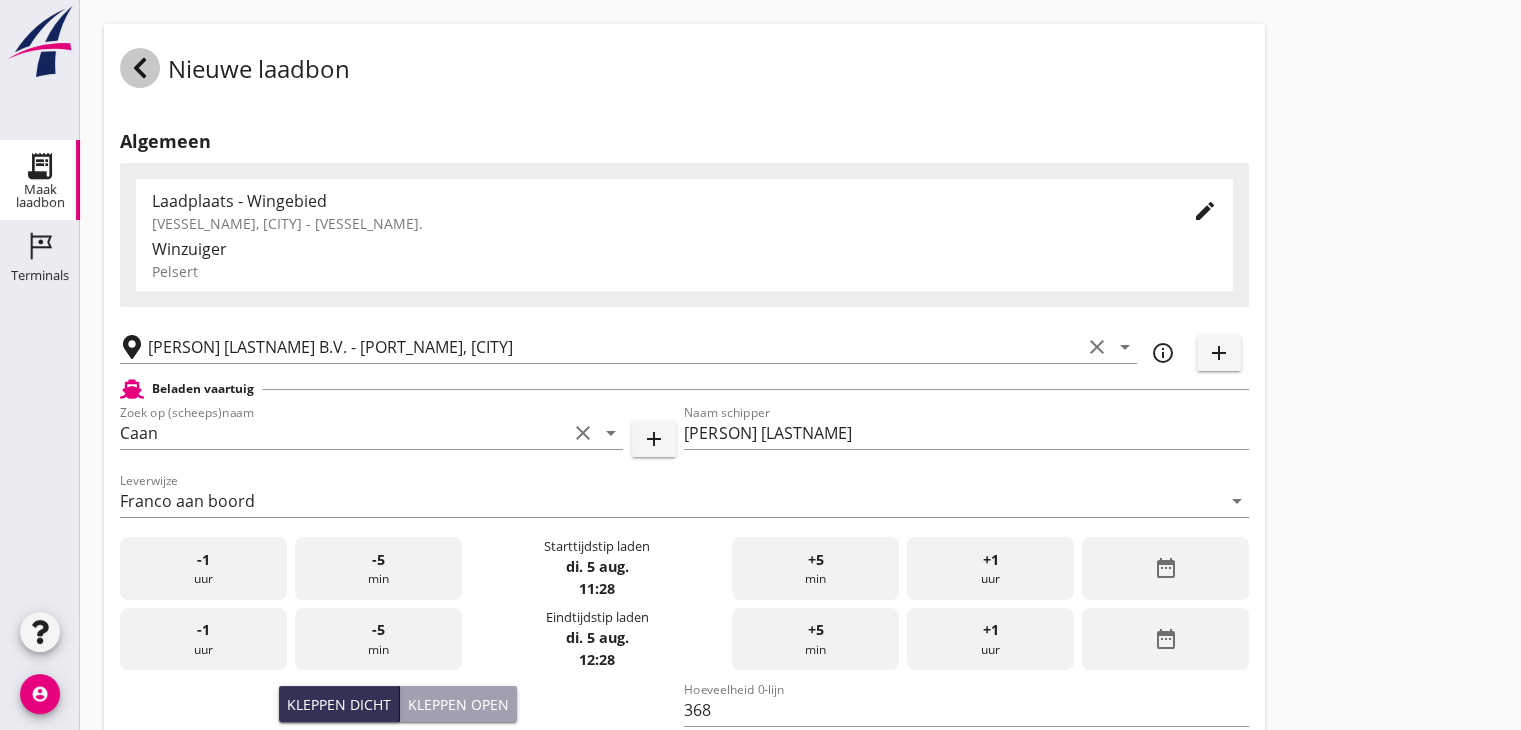 click 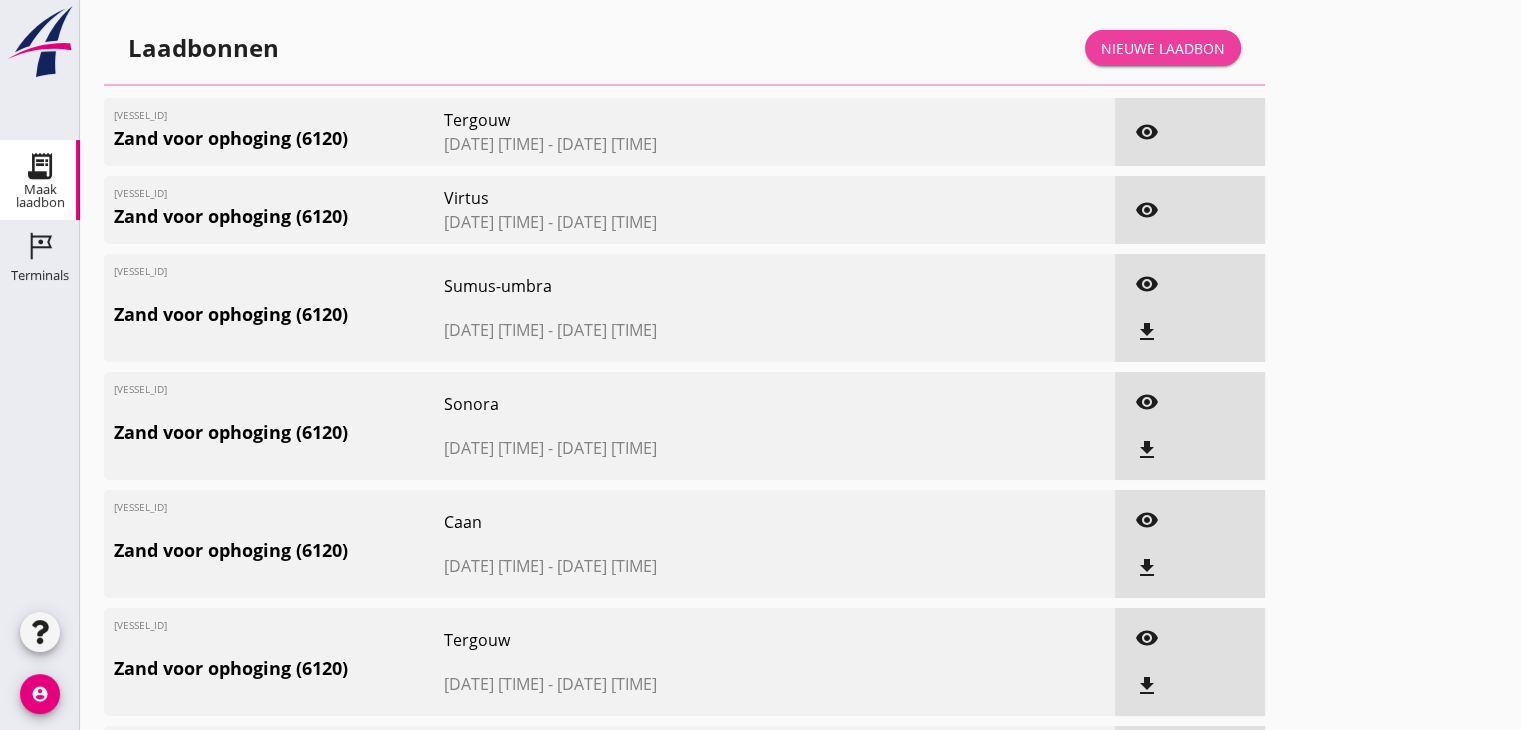 click on "Nieuwe laadbon" at bounding box center (1163, 48) 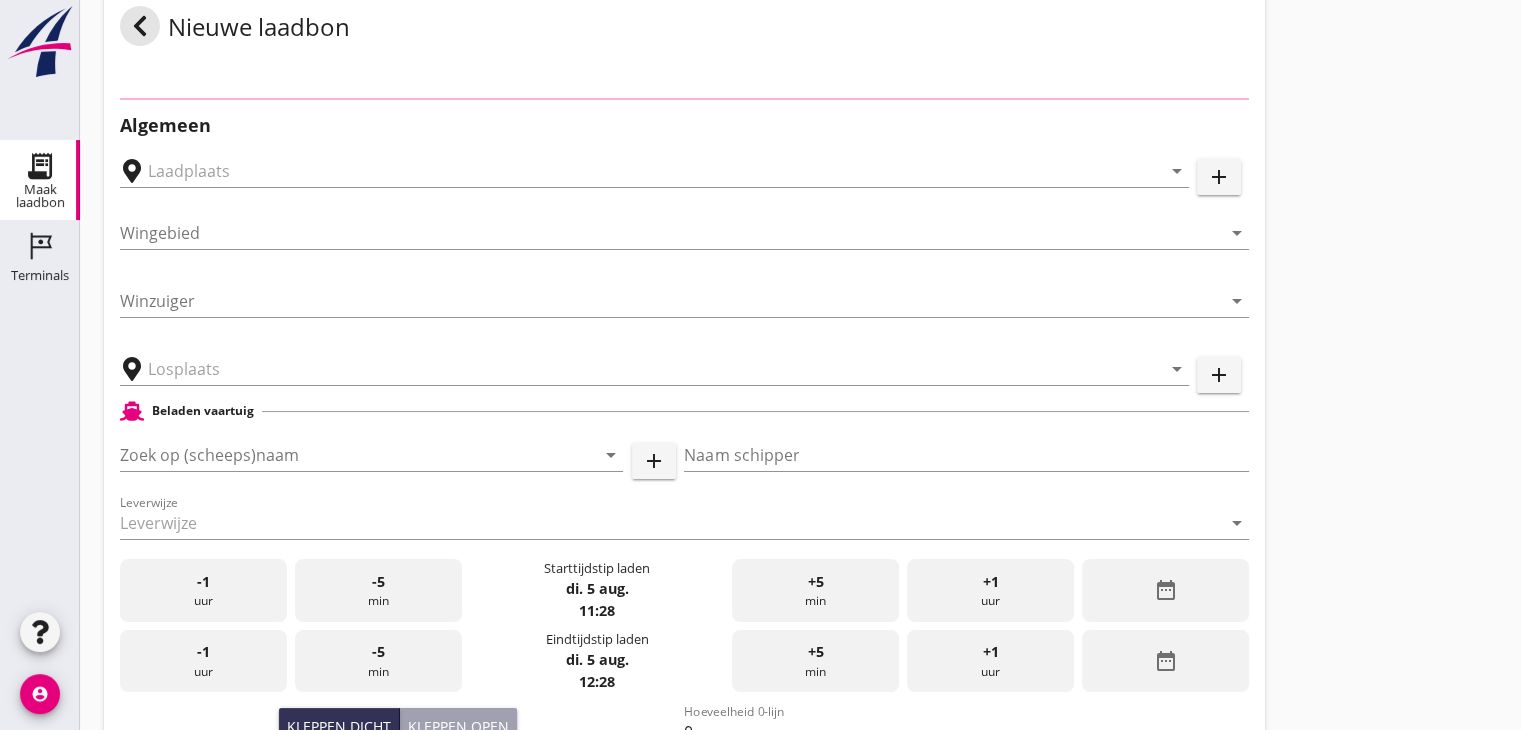 scroll, scrollTop: 0, scrollLeft: 0, axis: both 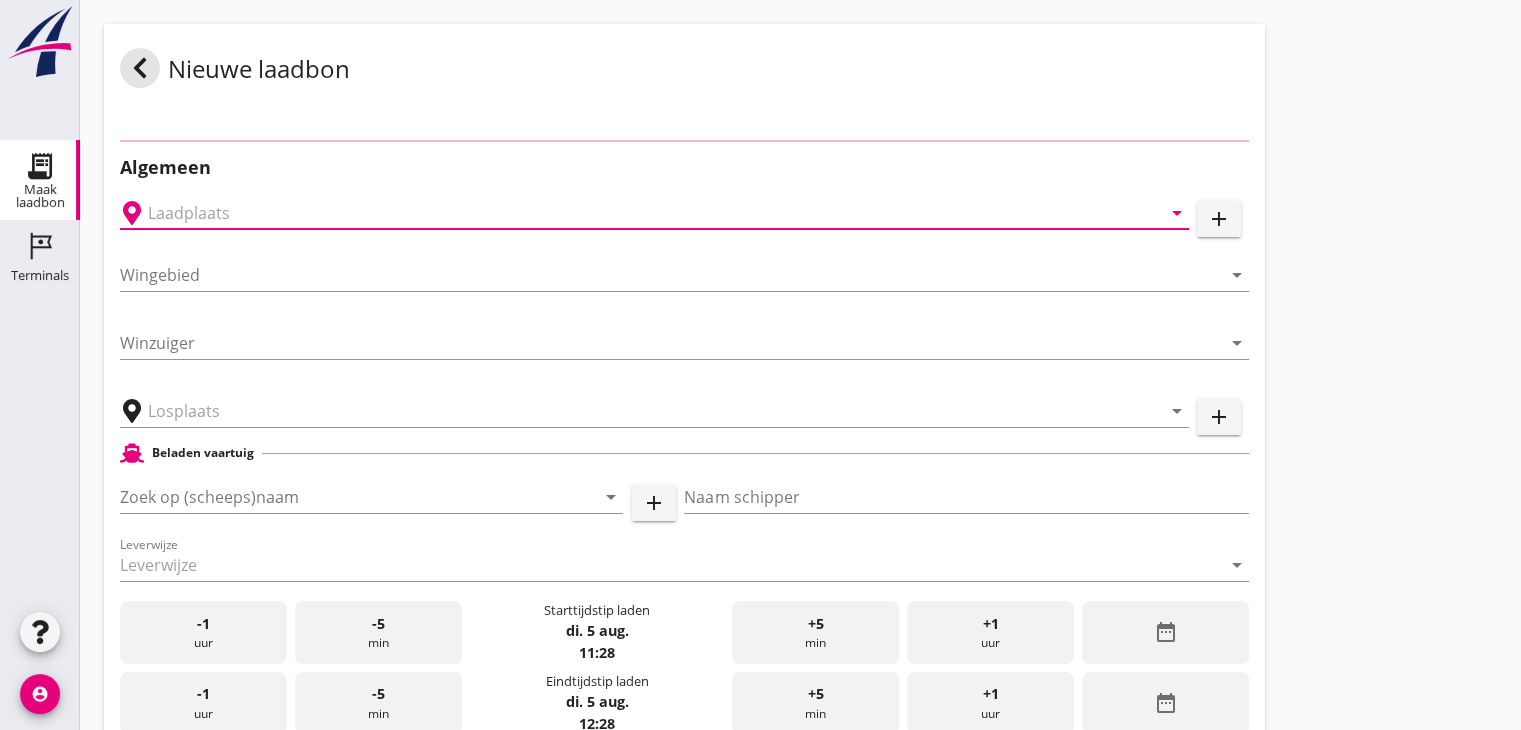 click at bounding box center (640, 213) 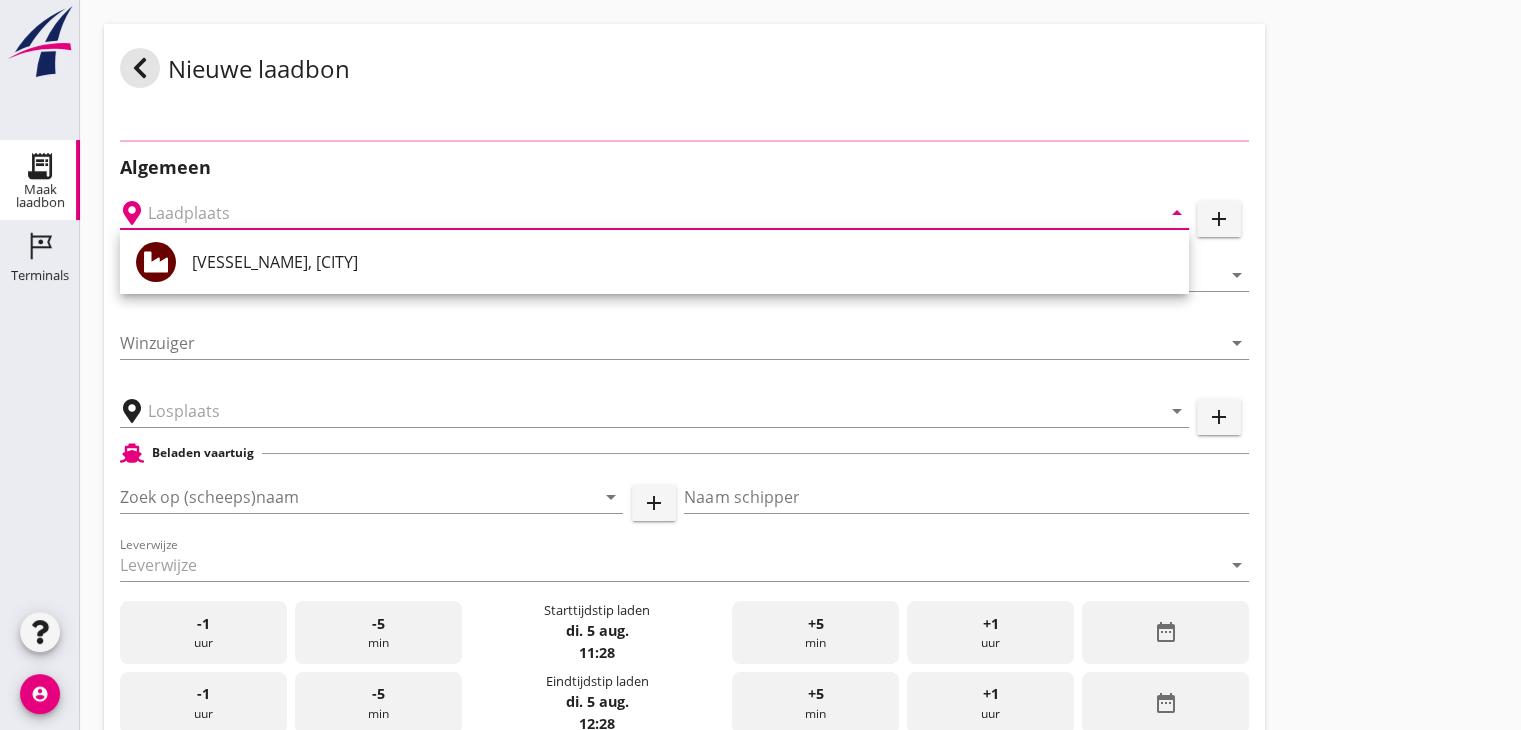 click on "Winzuiger arrow_drop_down" at bounding box center (684, 347) 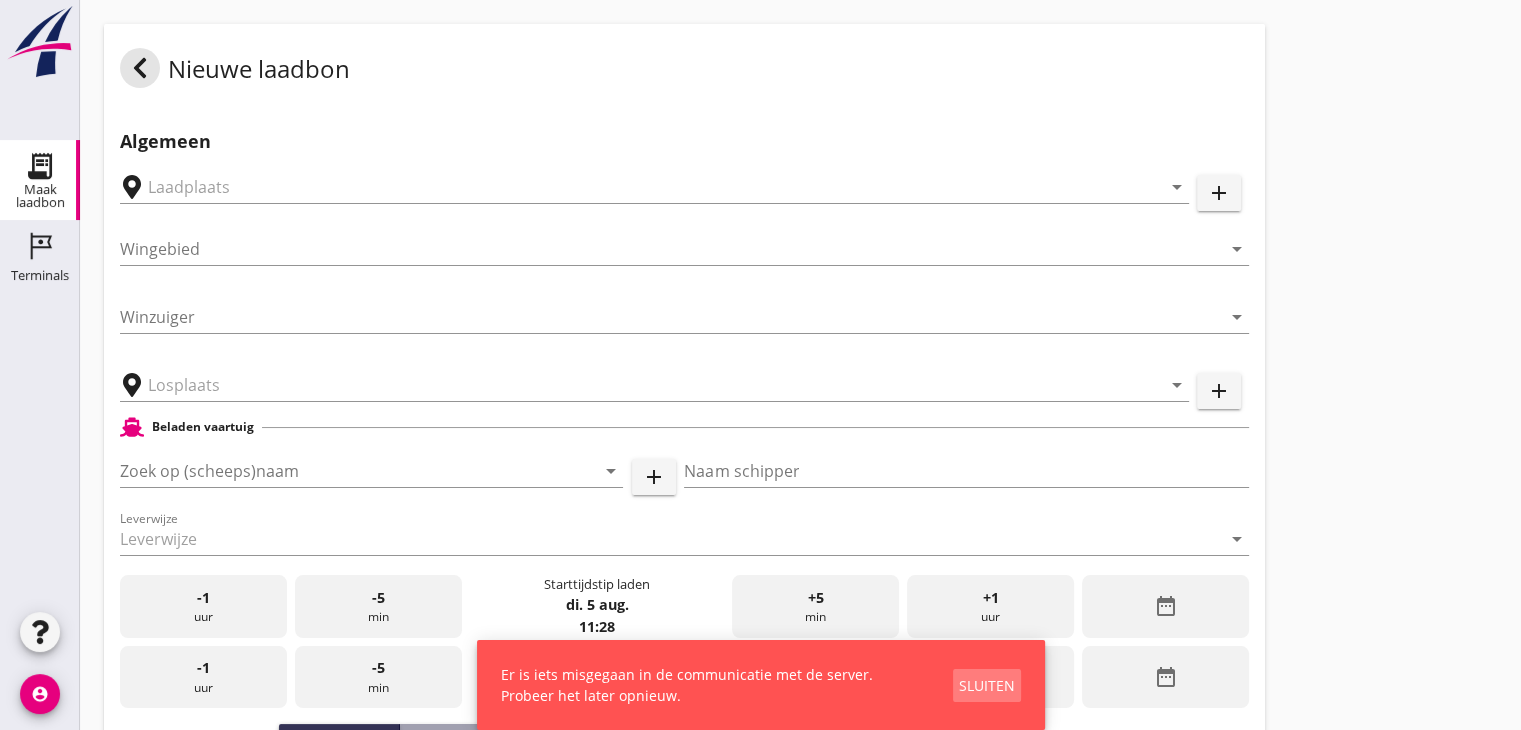 click on "Sluiten" at bounding box center (987, 685) 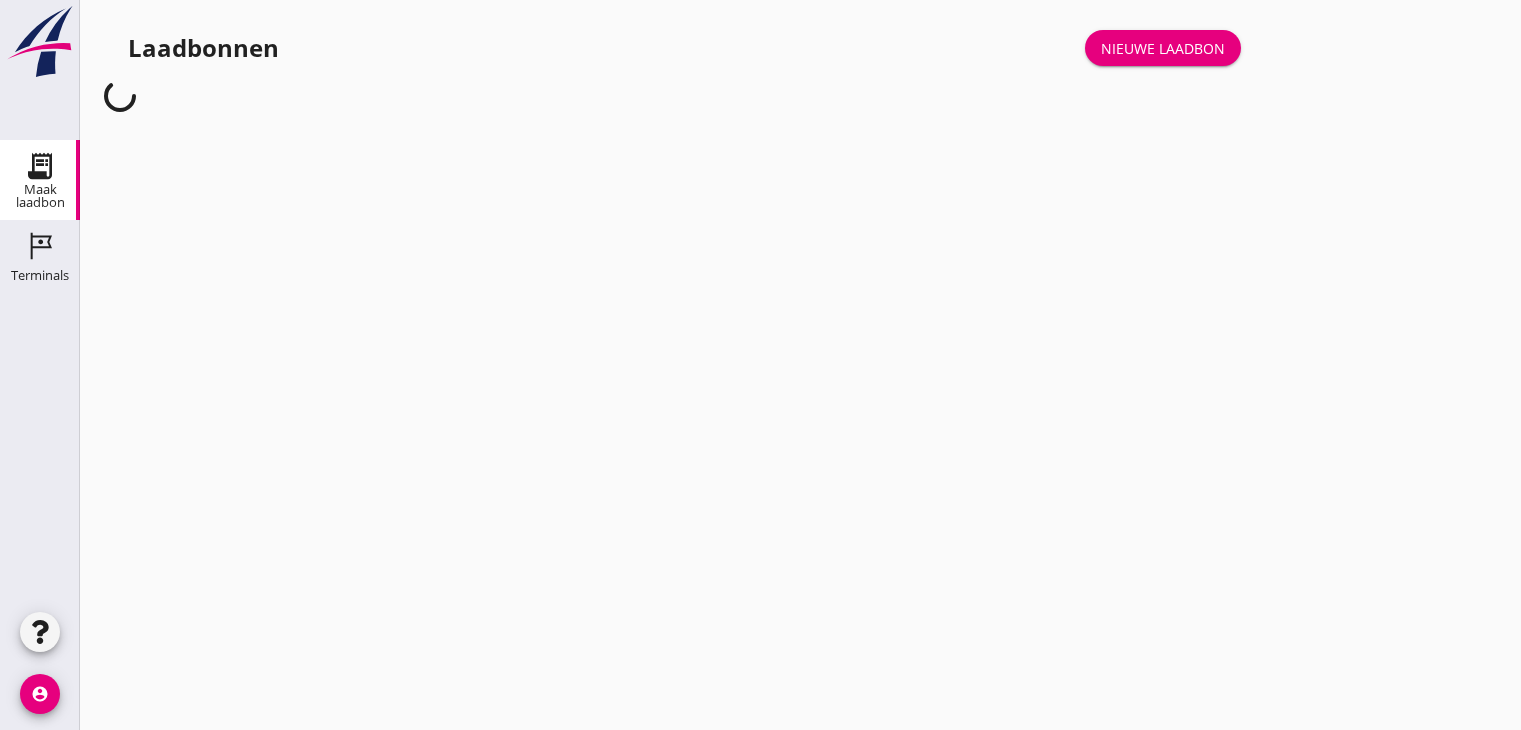 scroll, scrollTop: 0, scrollLeft: 0, axis: both 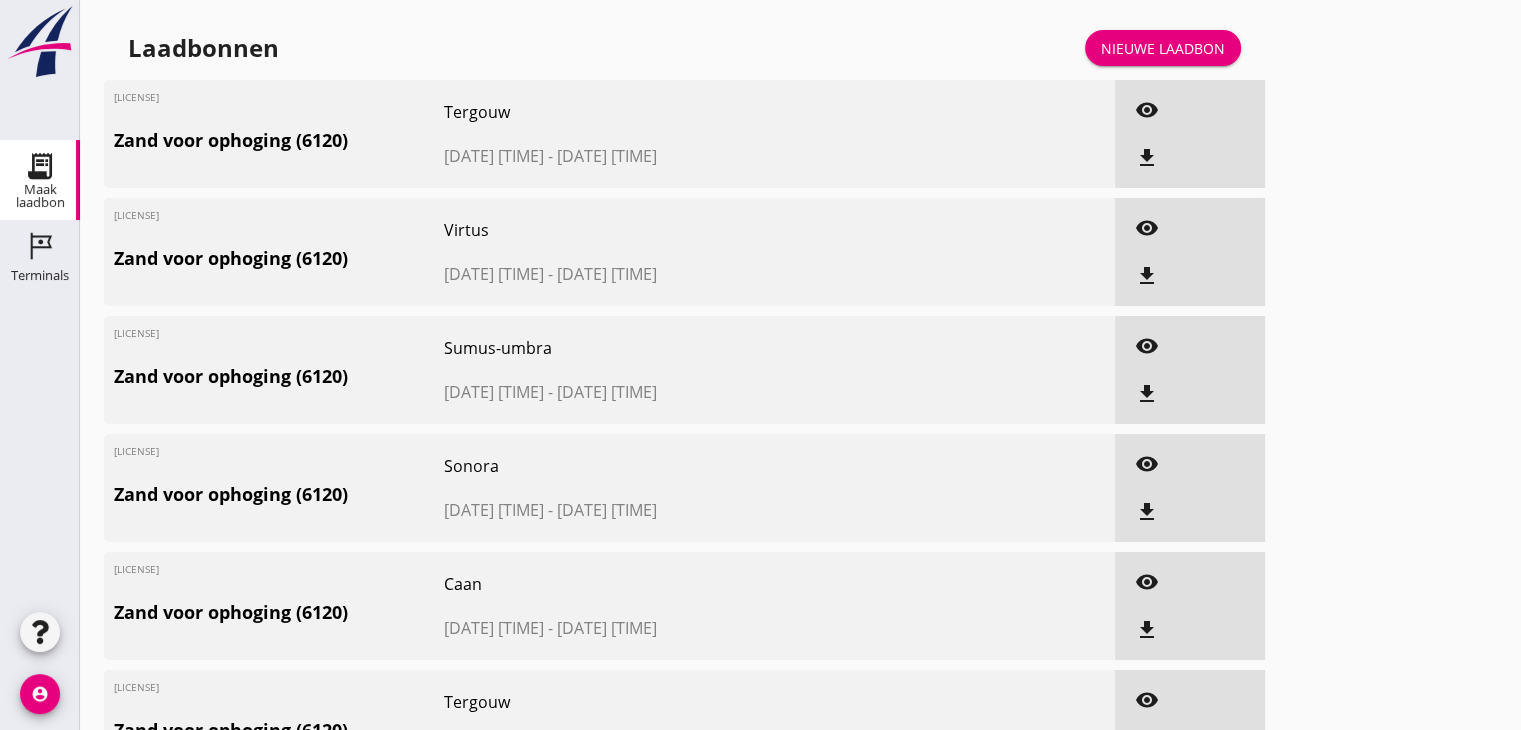 click on "Nieuwe laadbon" at bounding box center (1163, 48) 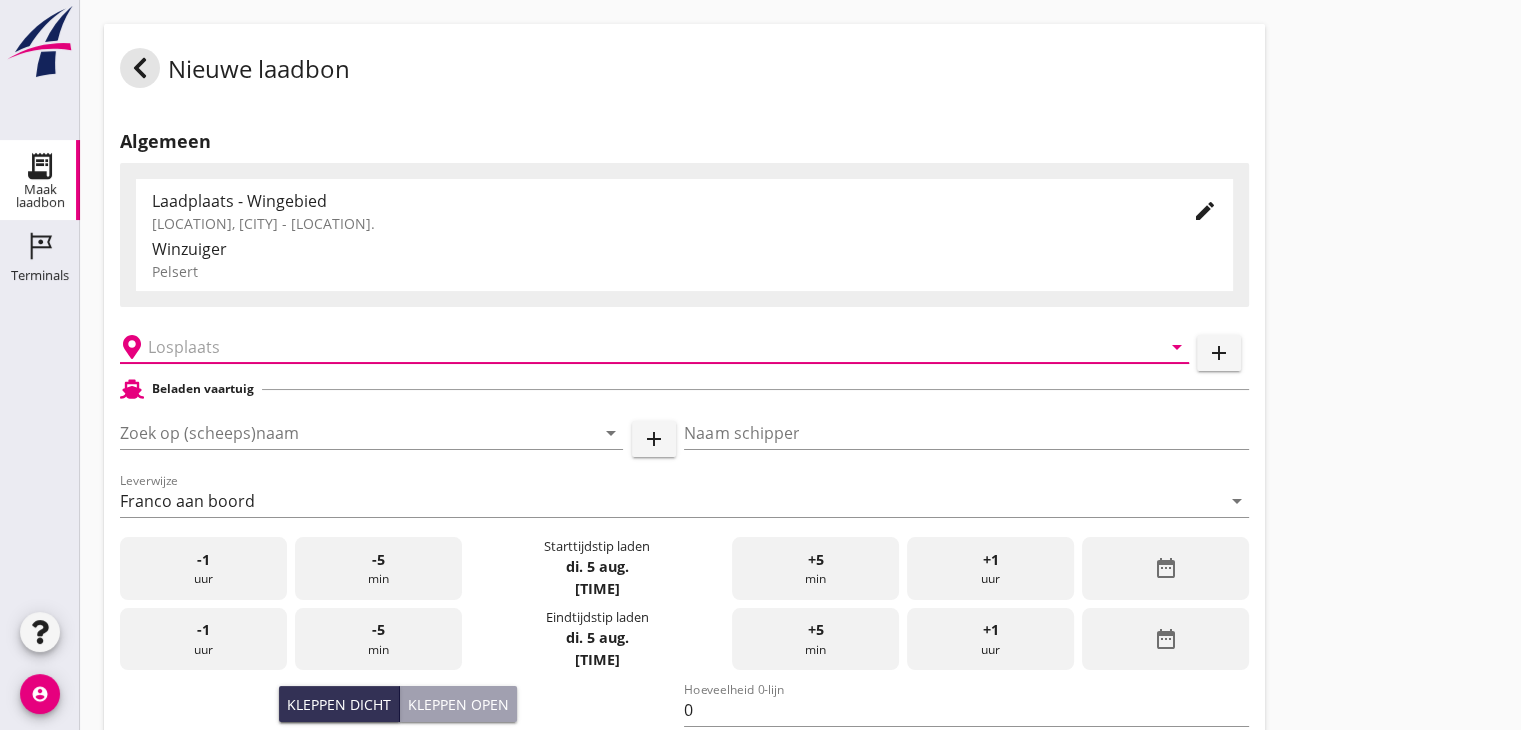 click at bounding box center [640, 347] 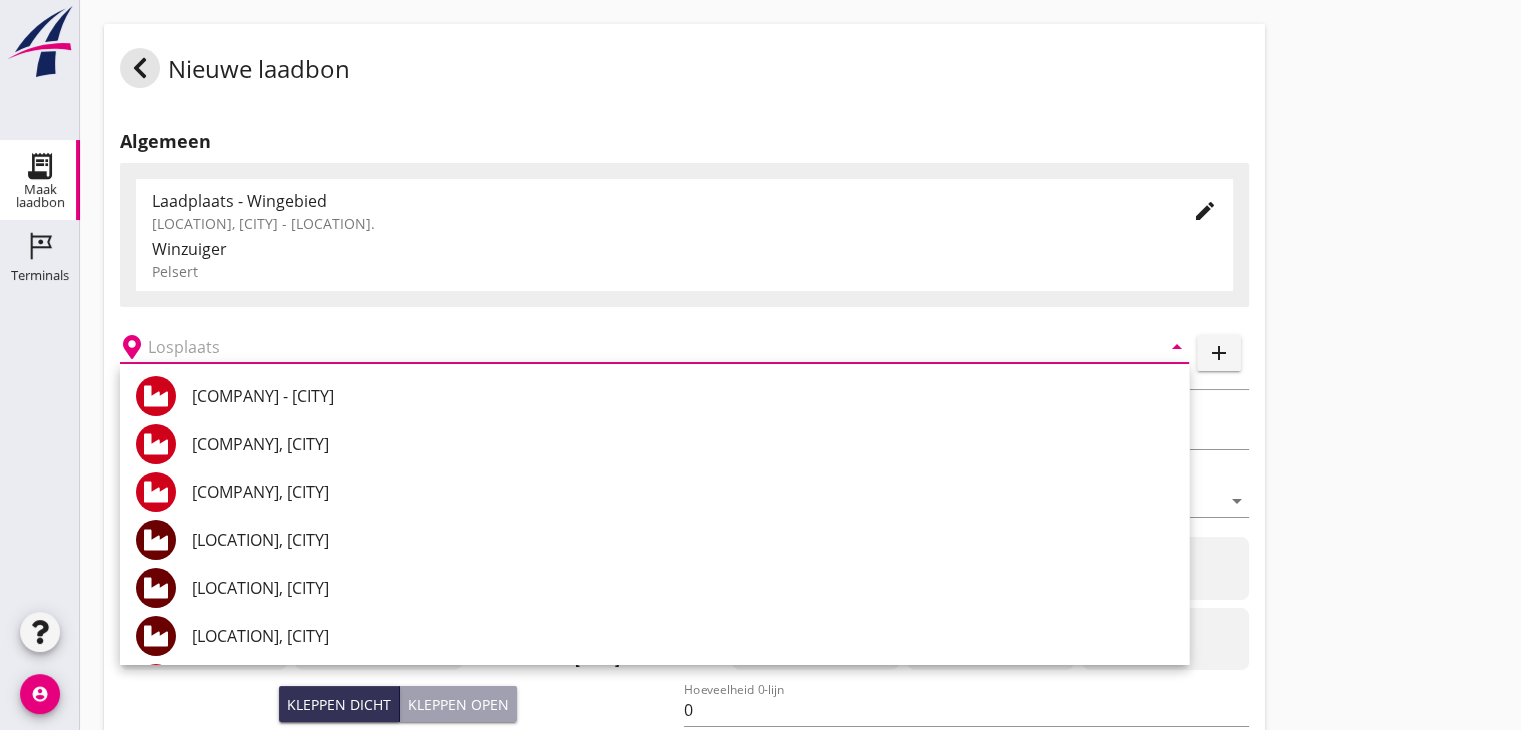click on "[COMPANY] - [CITY]" at bounding box center (682, 396) 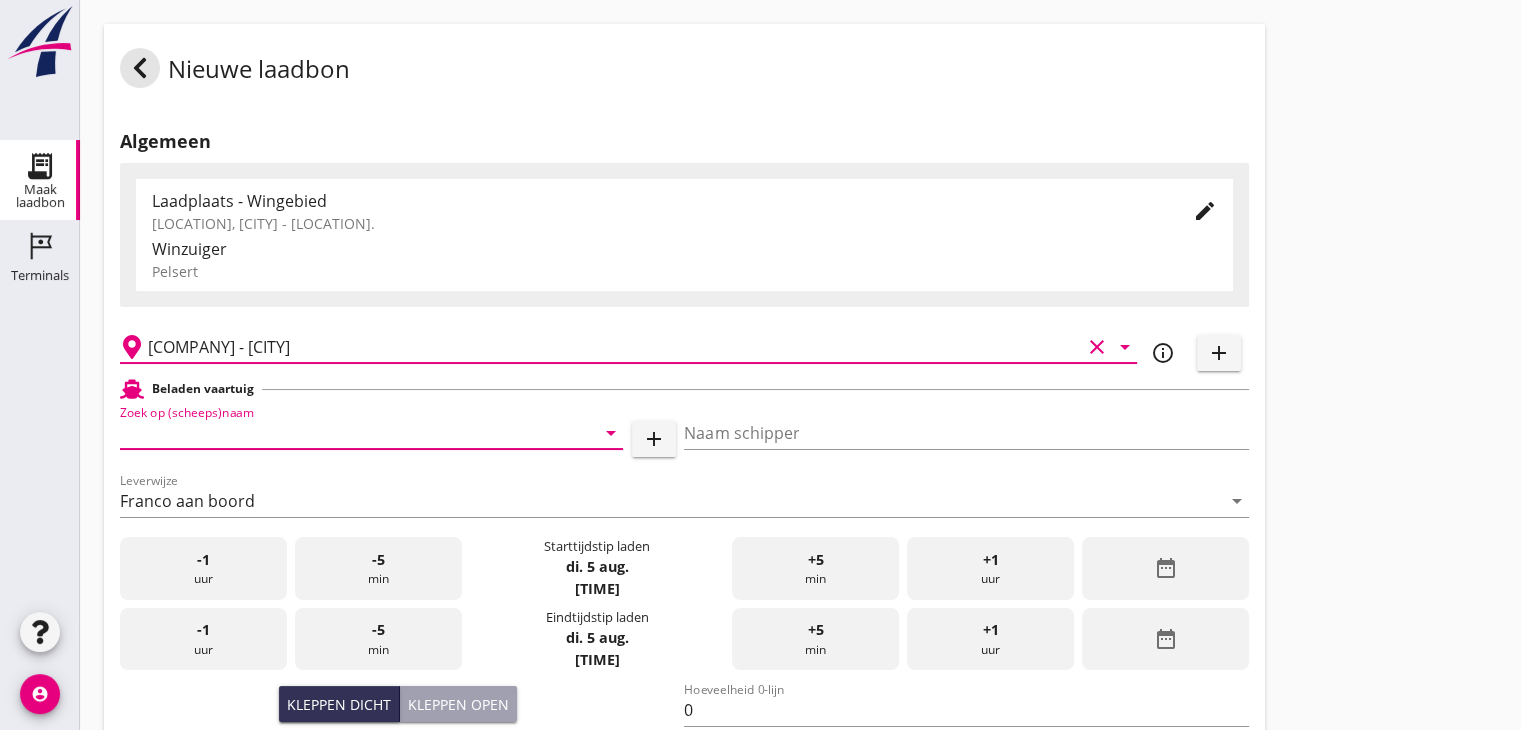 click at bounding box center [343, 433] 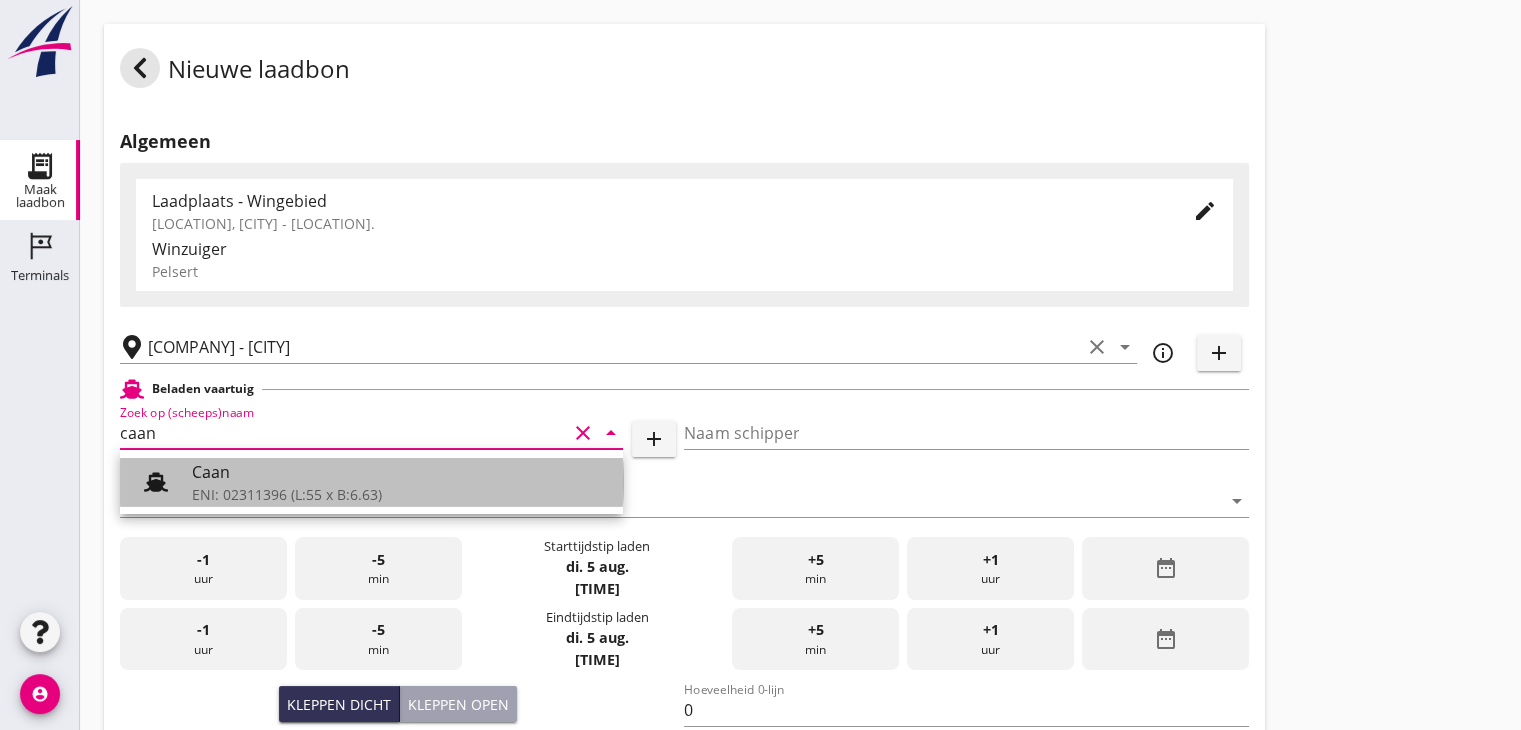 click on "ENI: 02311396 (L:55 x B:6.63)" at bounding box center (399, 494) 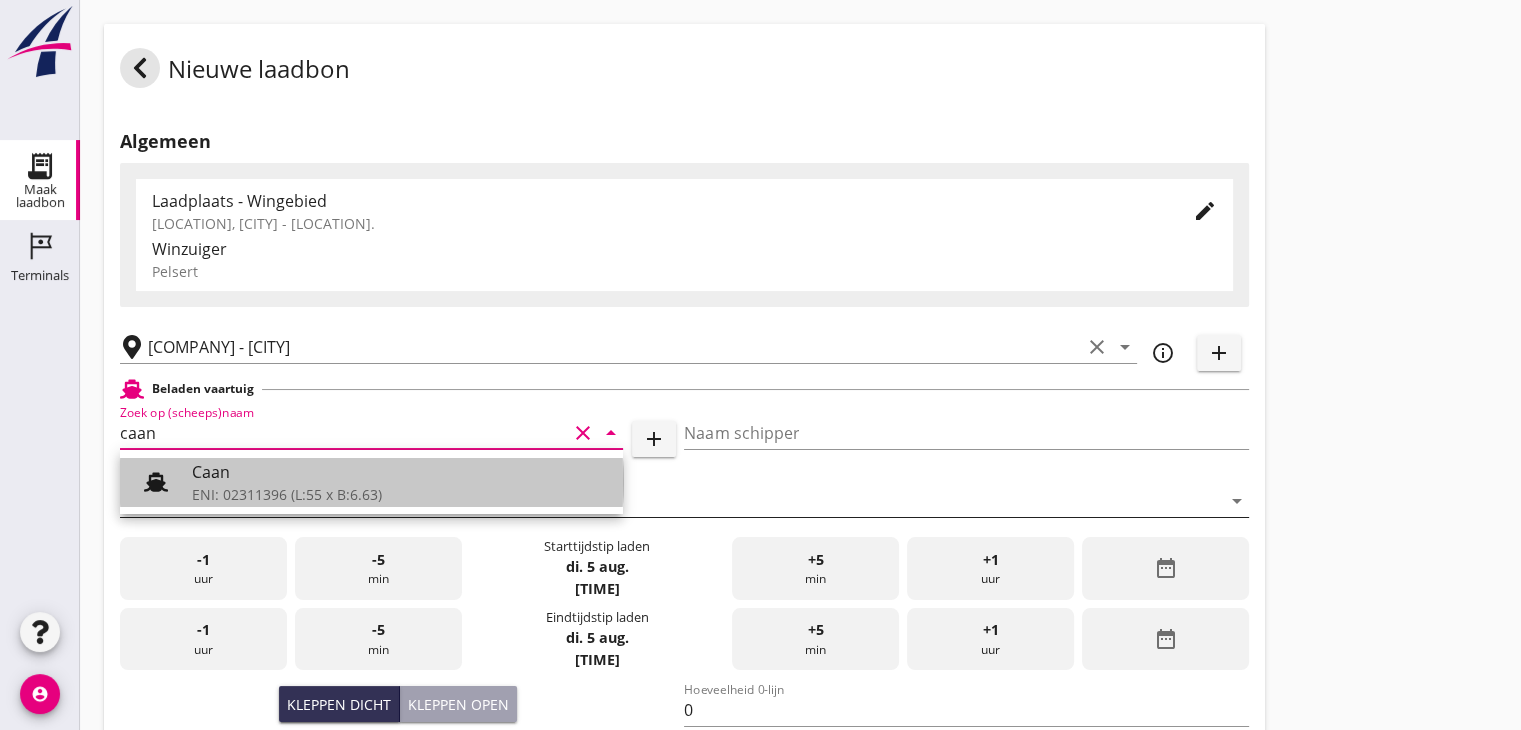 type on "Caan" 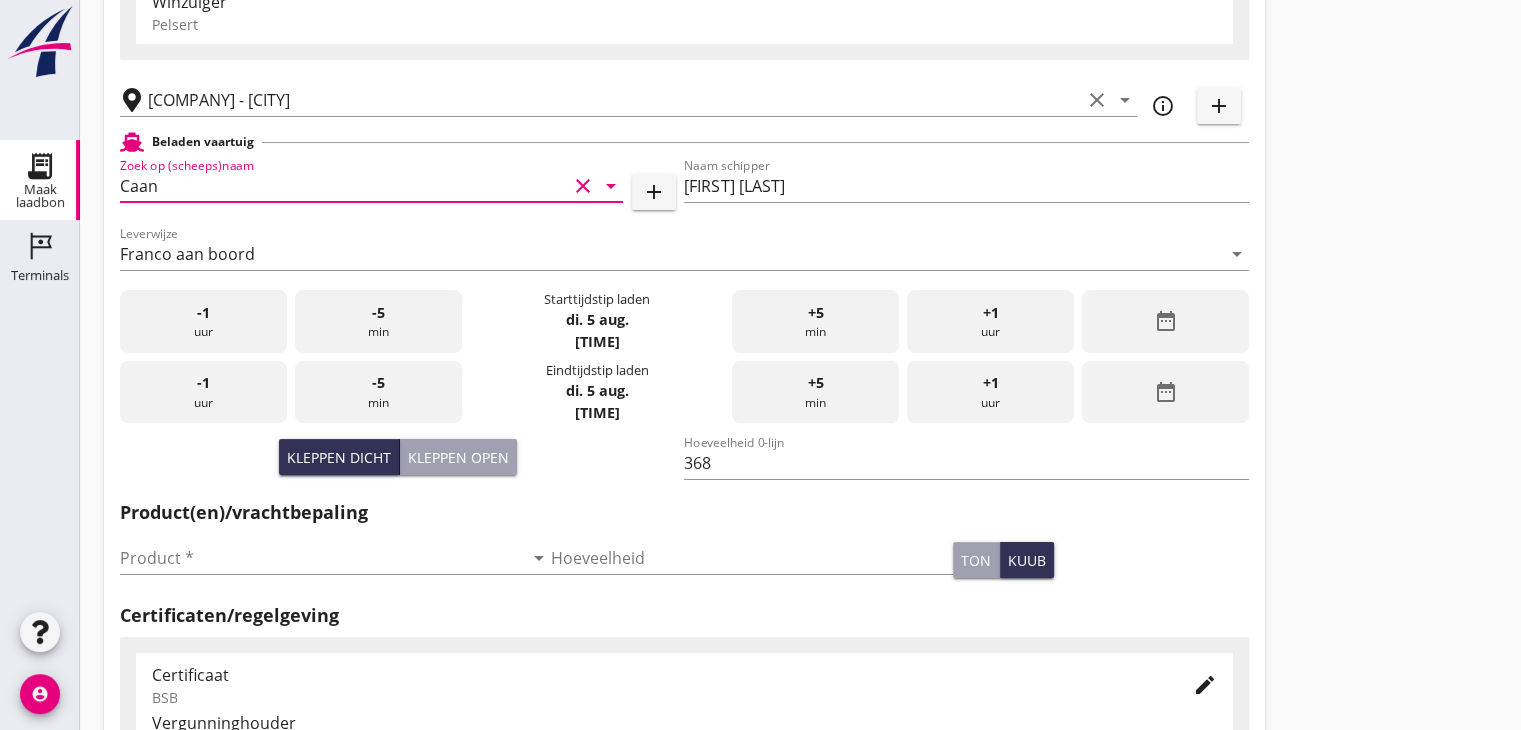 scroll, scrollTop: 300, scrollLeft: 0, axis: vertical 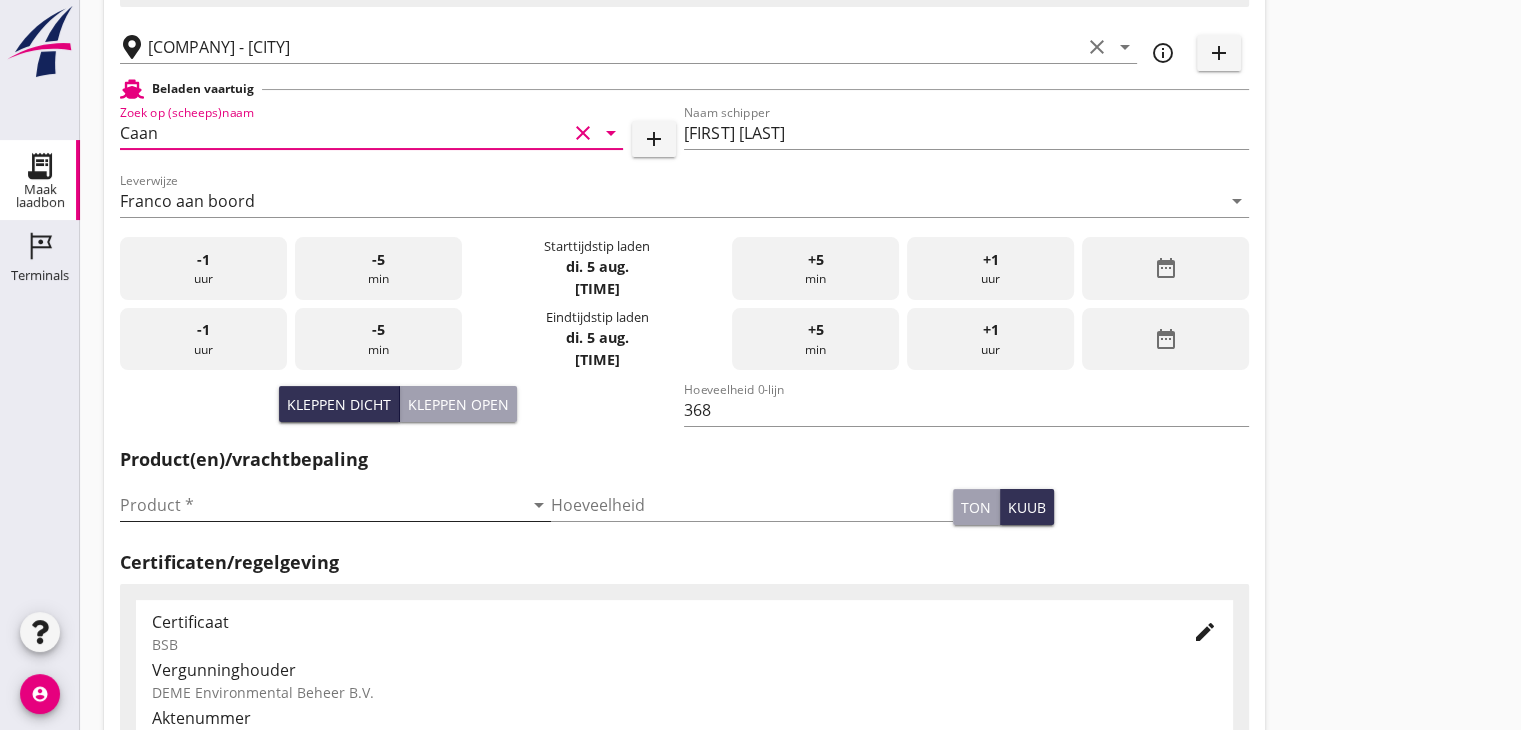 type on "Caan" 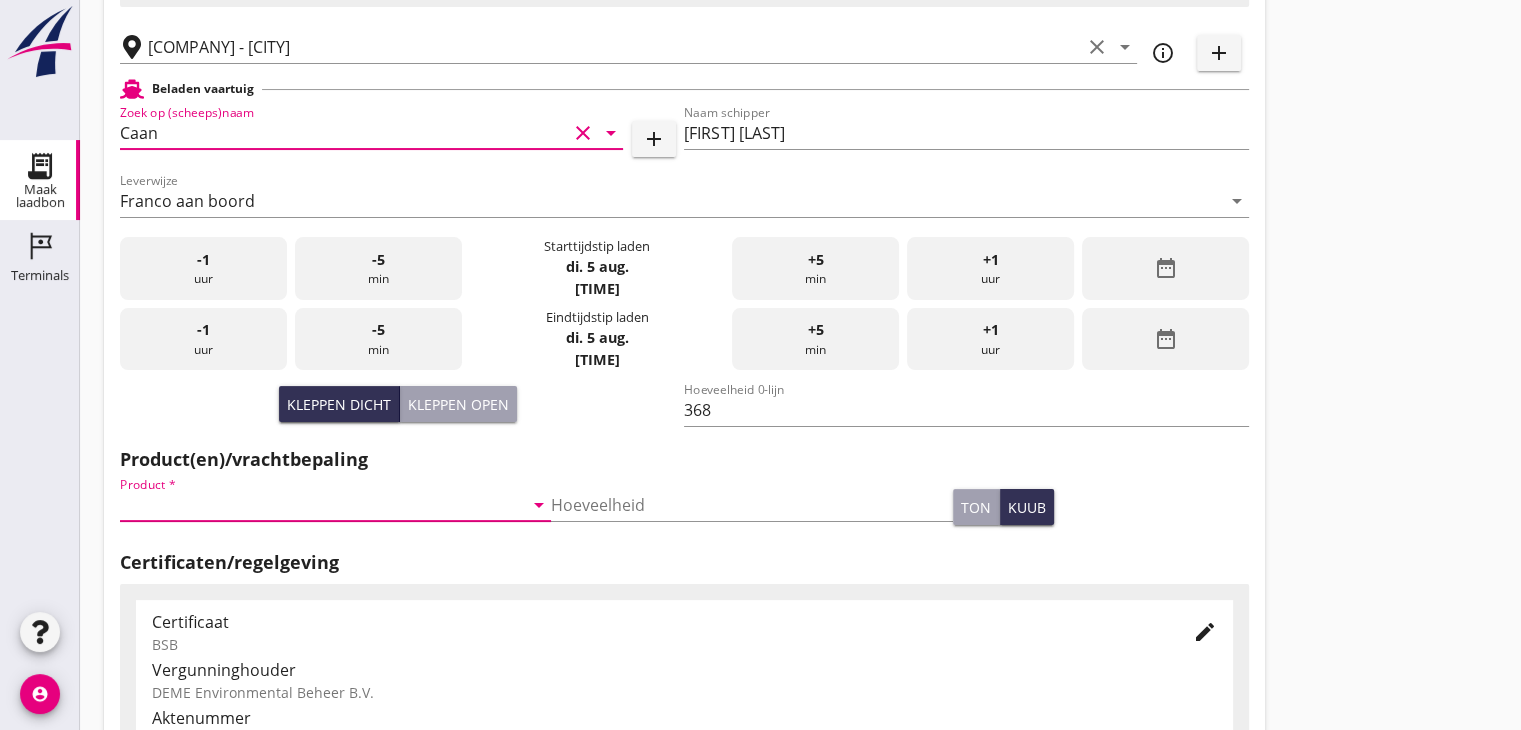 click at bounding box center (321, 505) 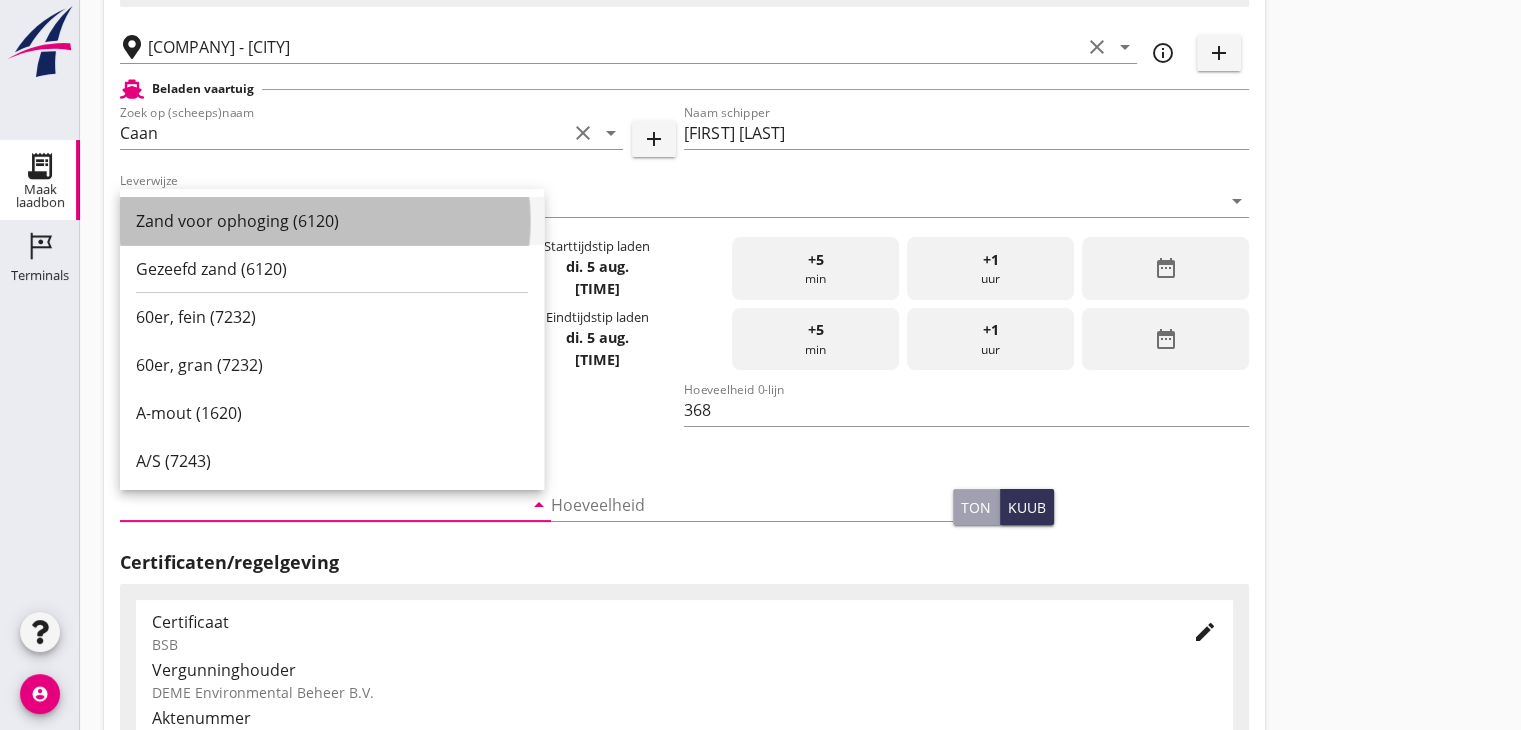 click on "Zand voor ophoging (6120)" at bounding box center [332, 221] 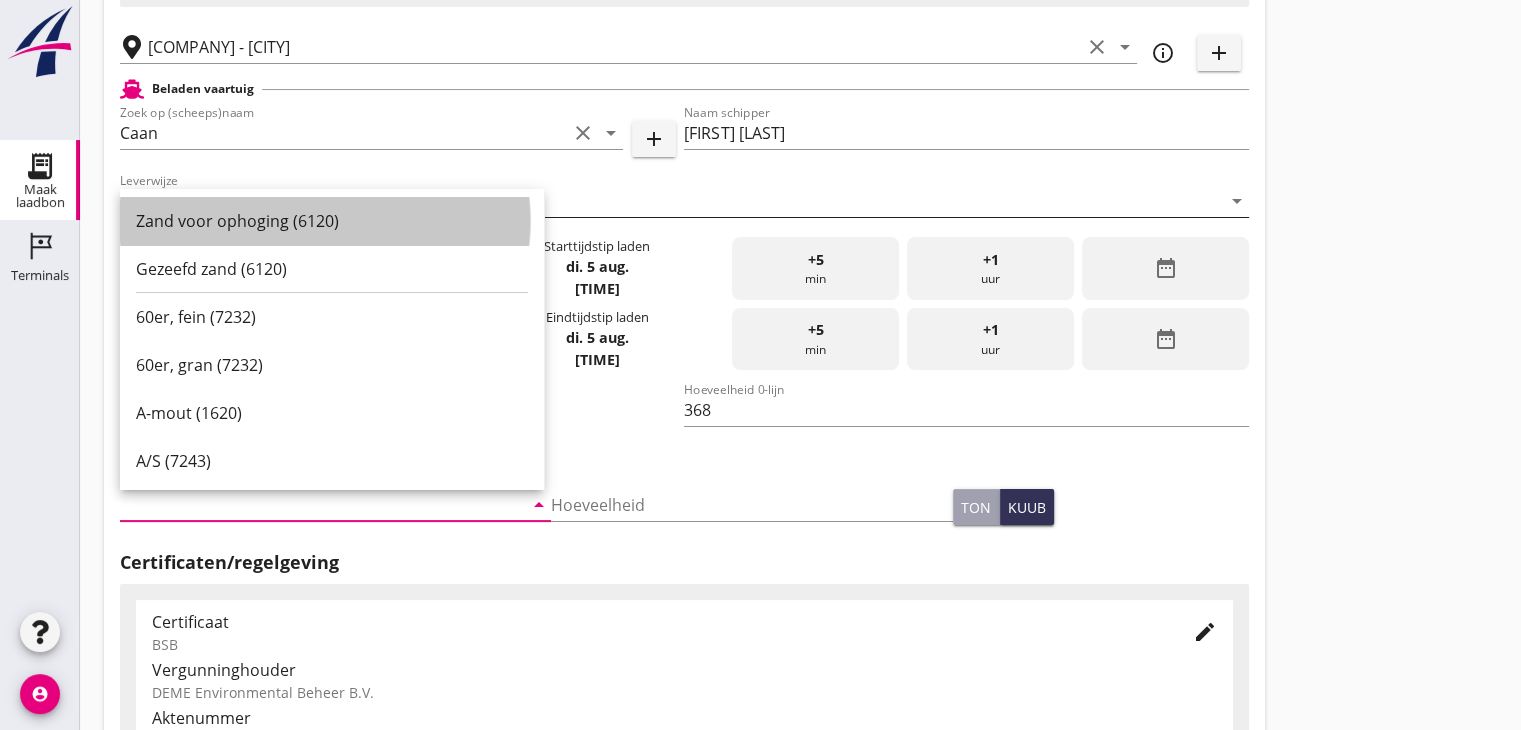 type on "Zand voor ophoging (6120)" 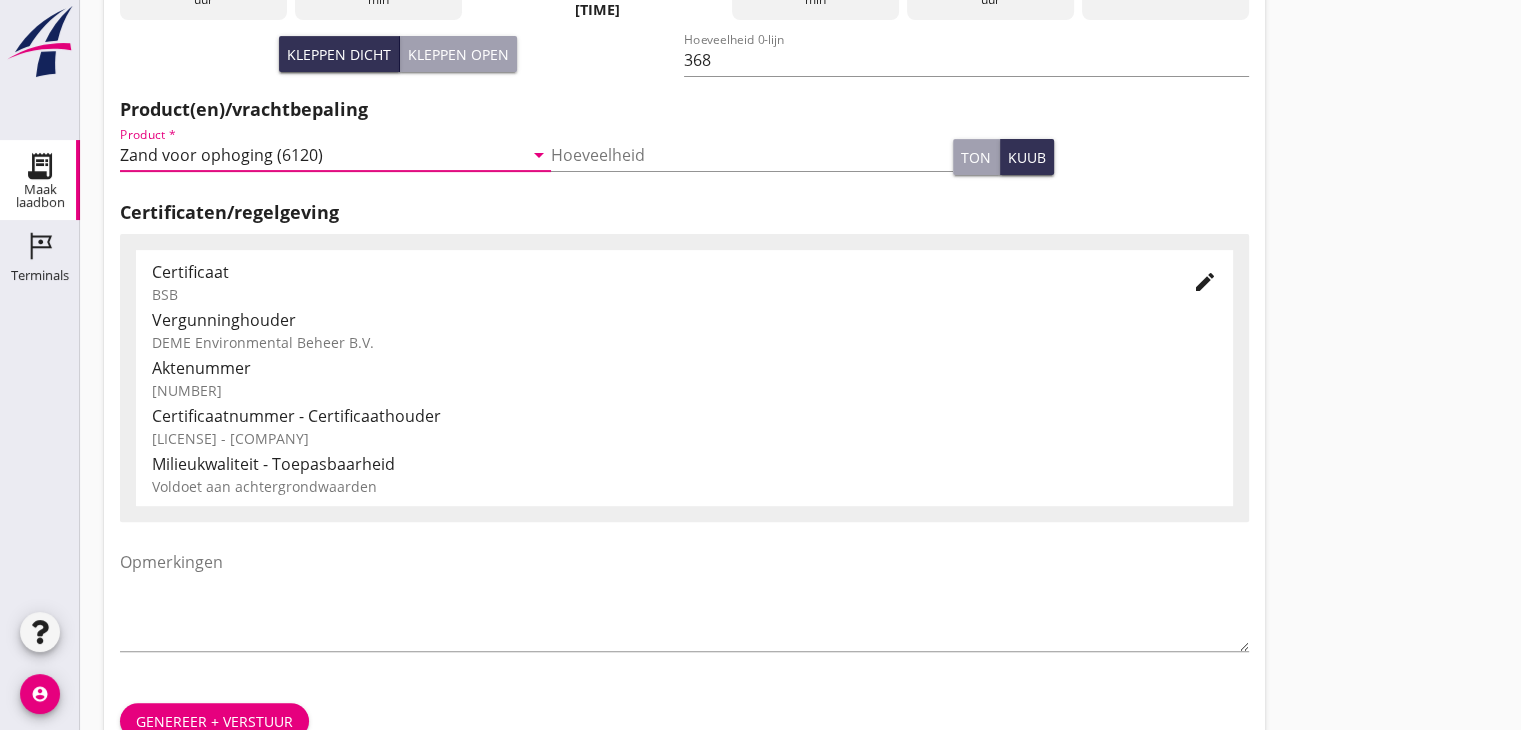 scroll, scrollTop: 700, scrollLeft: 0, axis: vertical 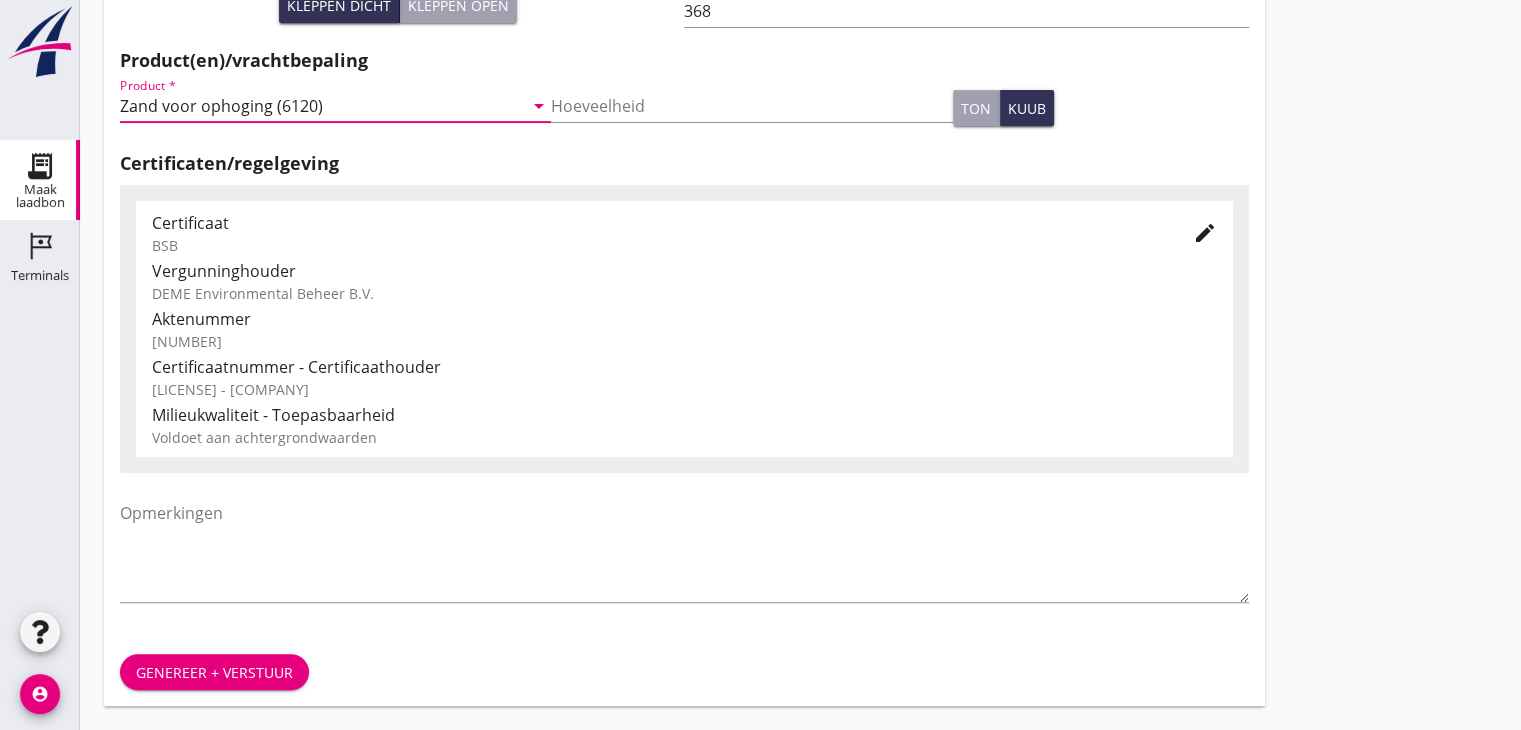 click on "Genereer + verstuur" at bounding box center (214, 672) 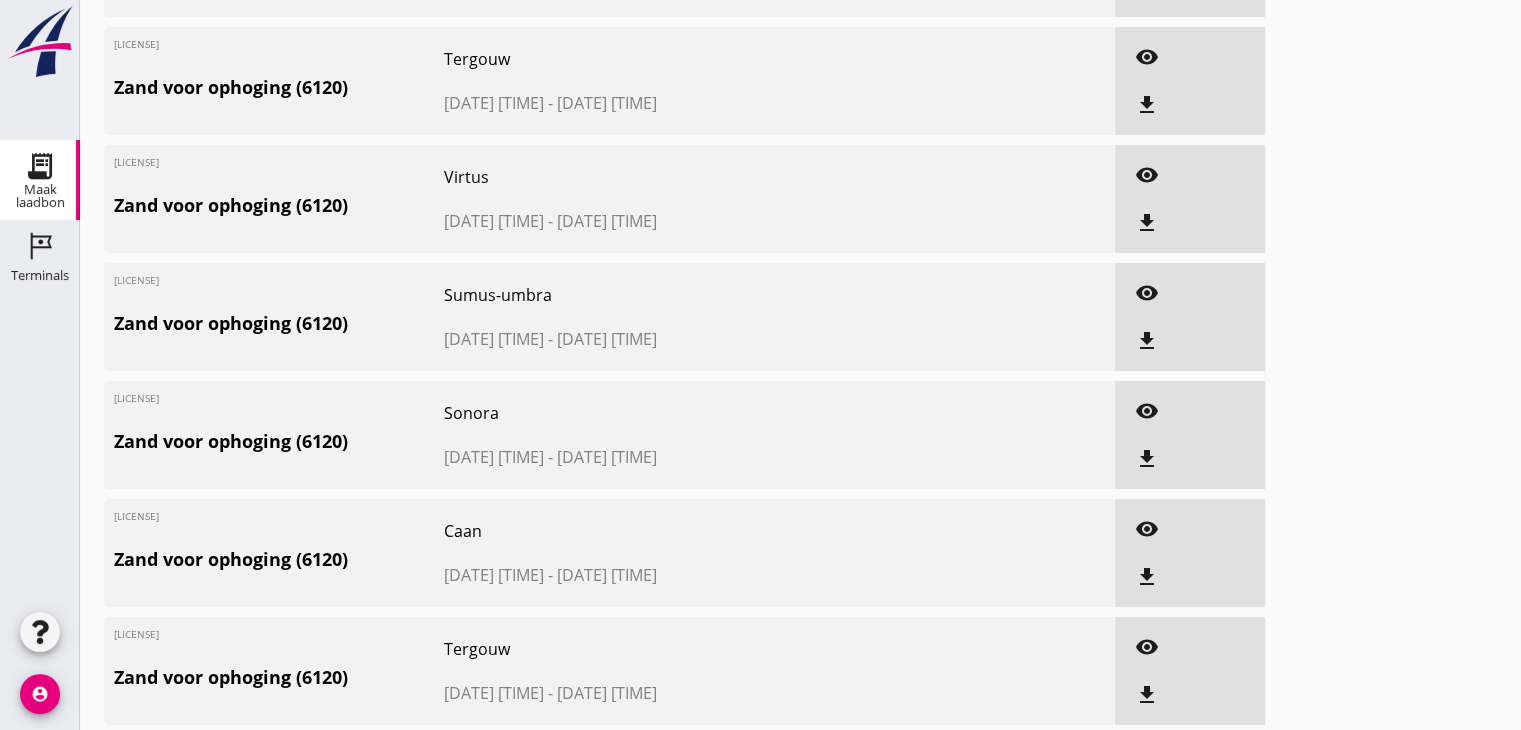 scroll, scrollTop: 0, scrollLeft: 0, axis: both 